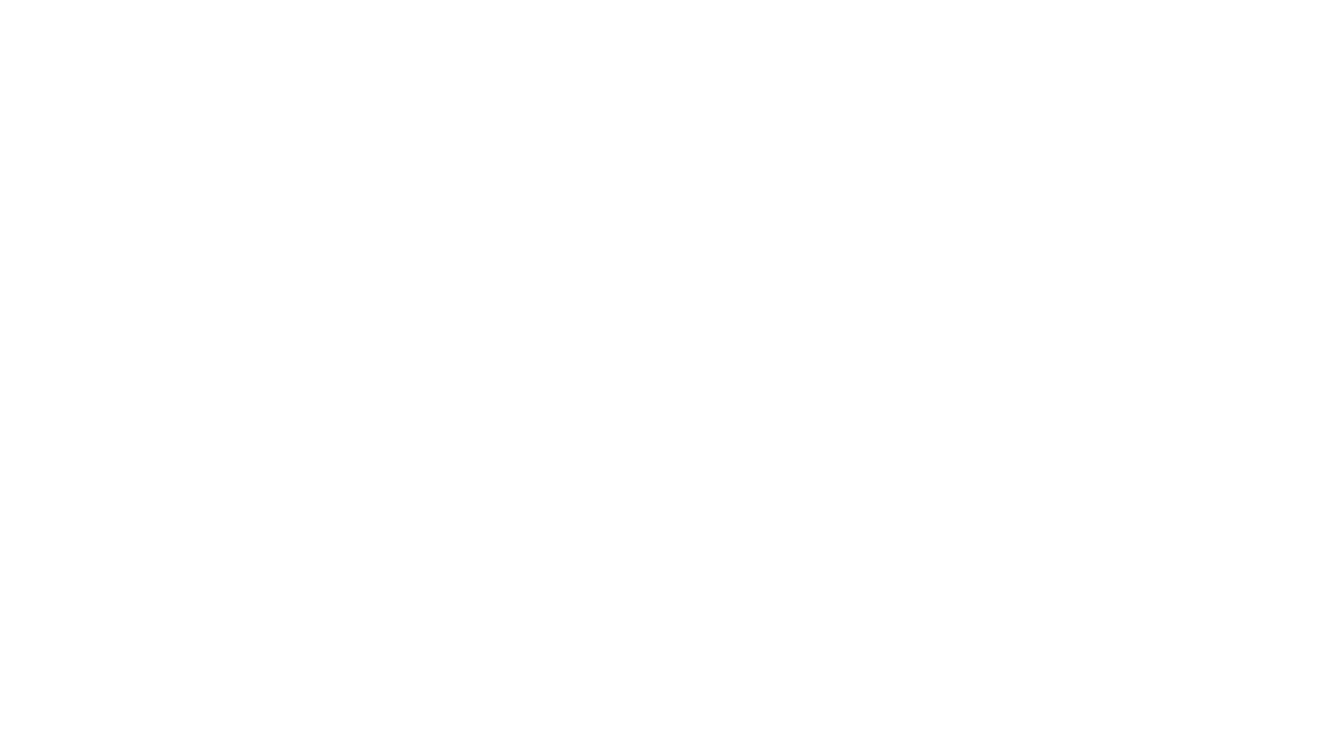 scroll, scrollTop: 0, scrollLeft: 0, axis: both 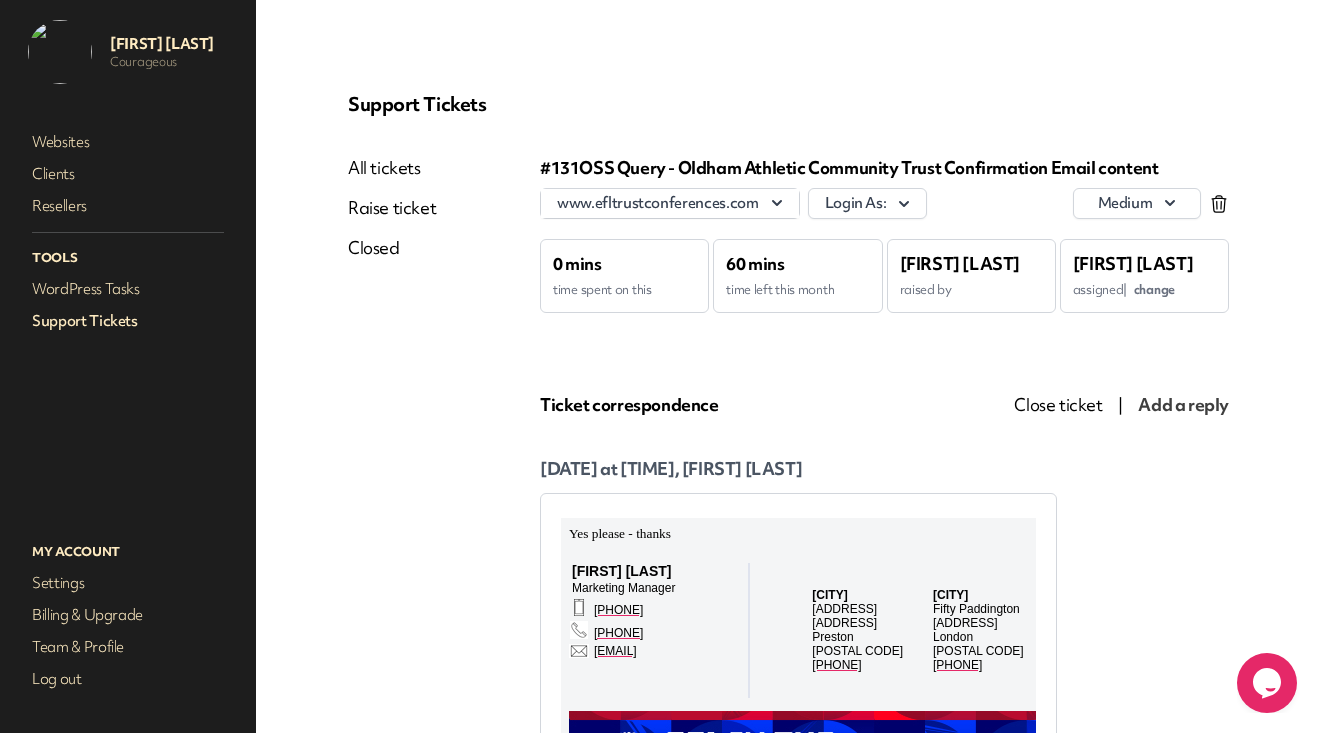 click at bounding box center [777, 203] 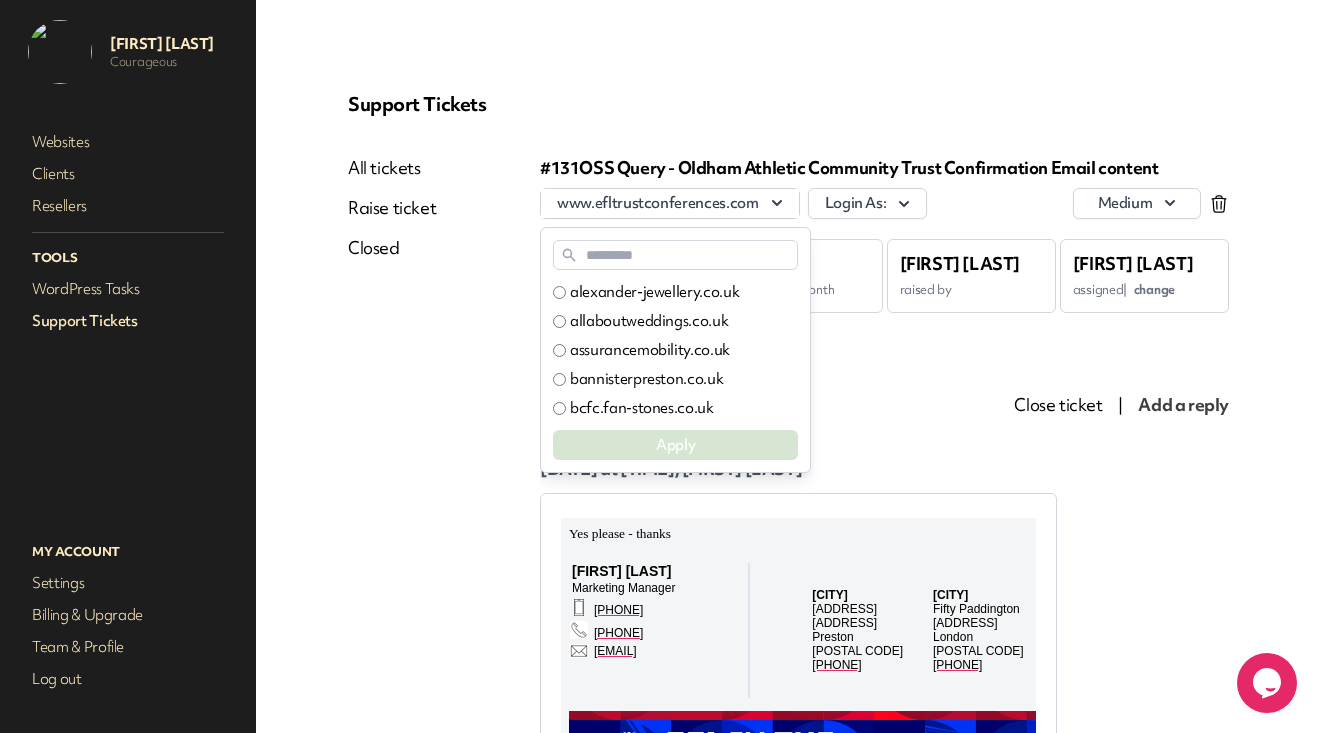 click at bounding box center (675, 255) 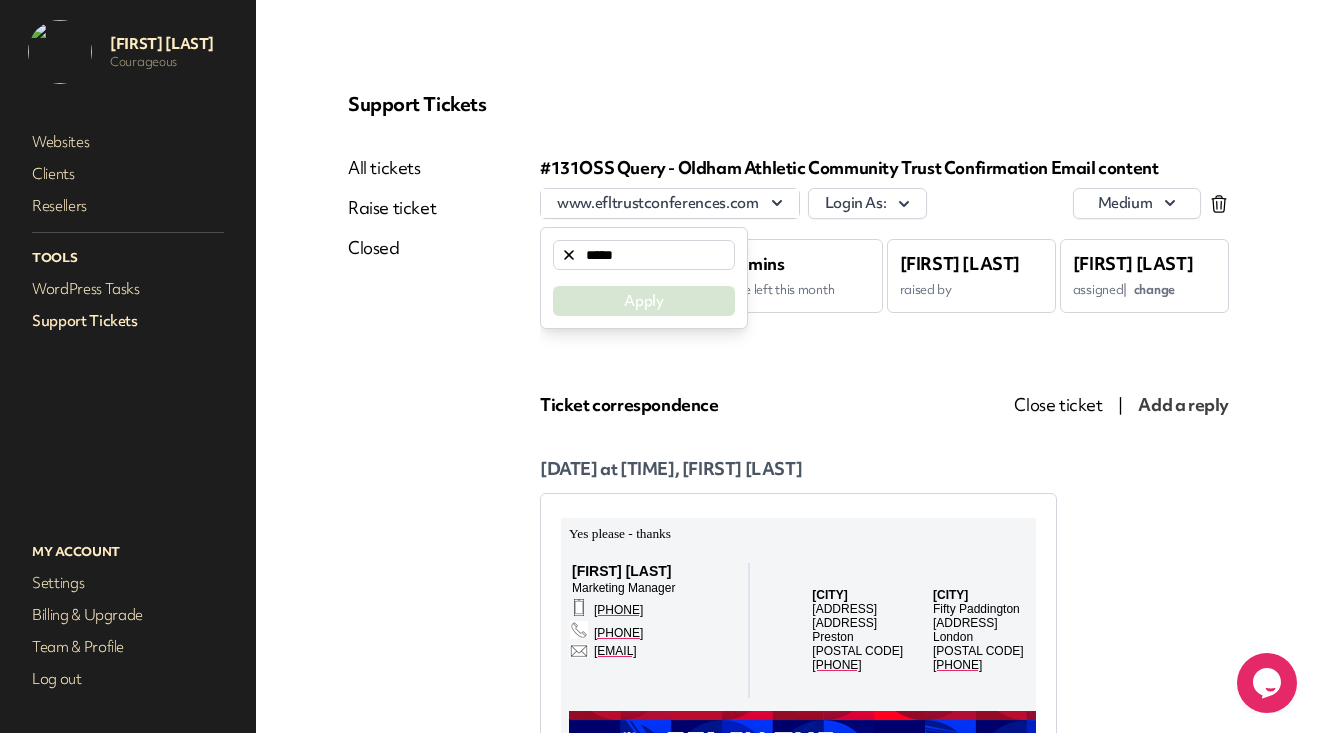 type on "*****" 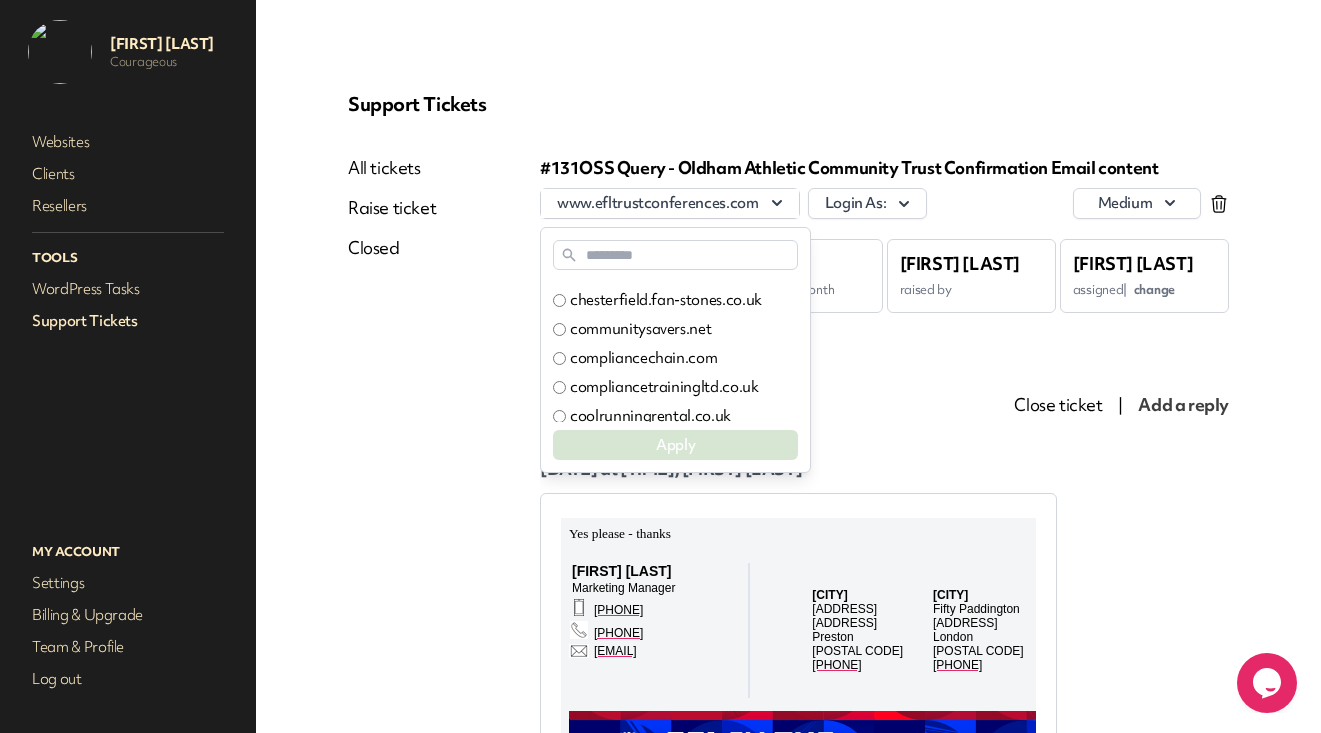 scroll, scrollTop: 196, scrollLeft: 0, axis: vertical 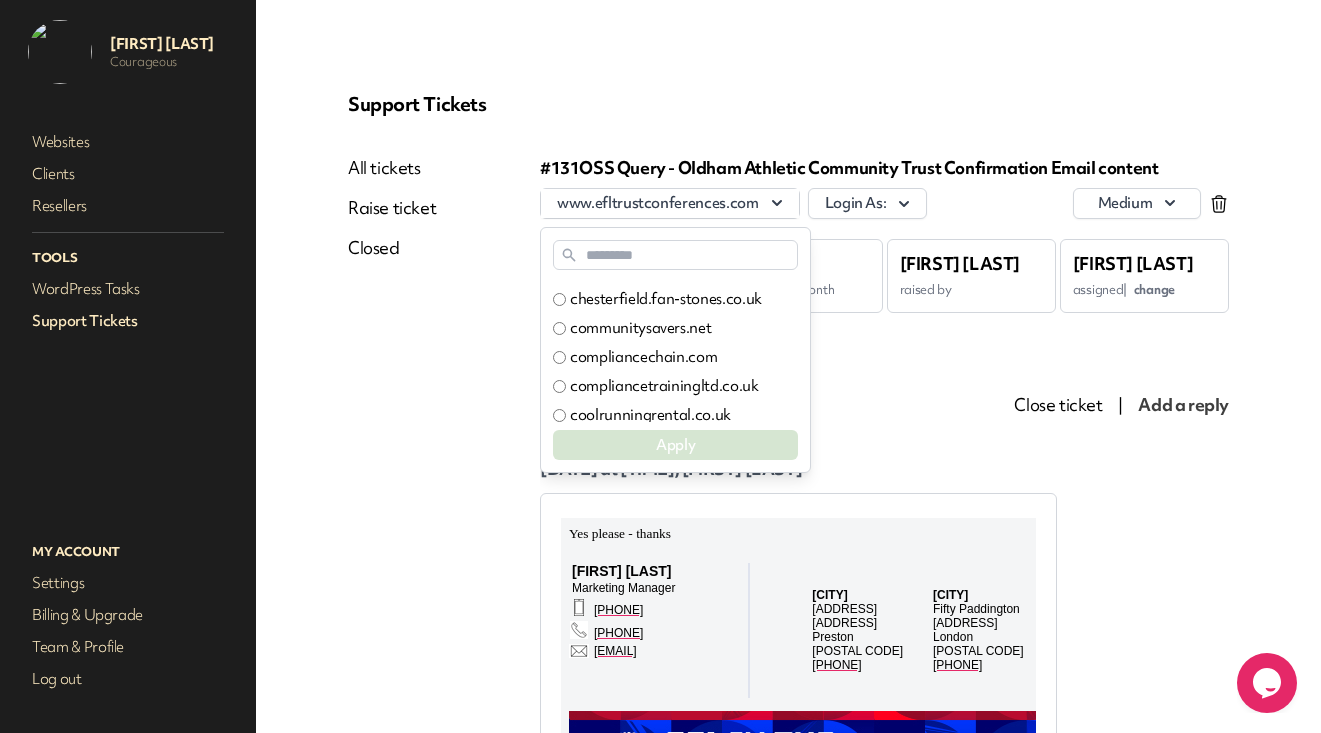 type 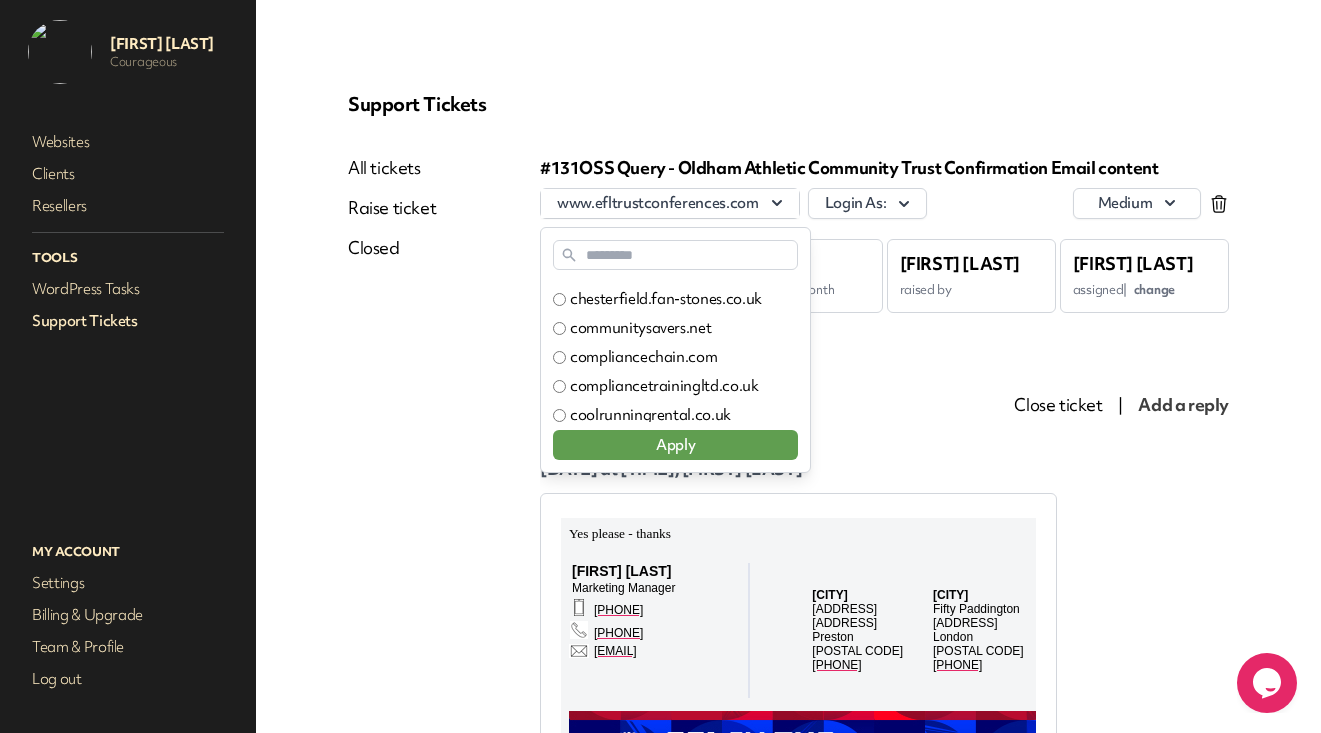 click on "Apply" at bounding box center (675, 445) 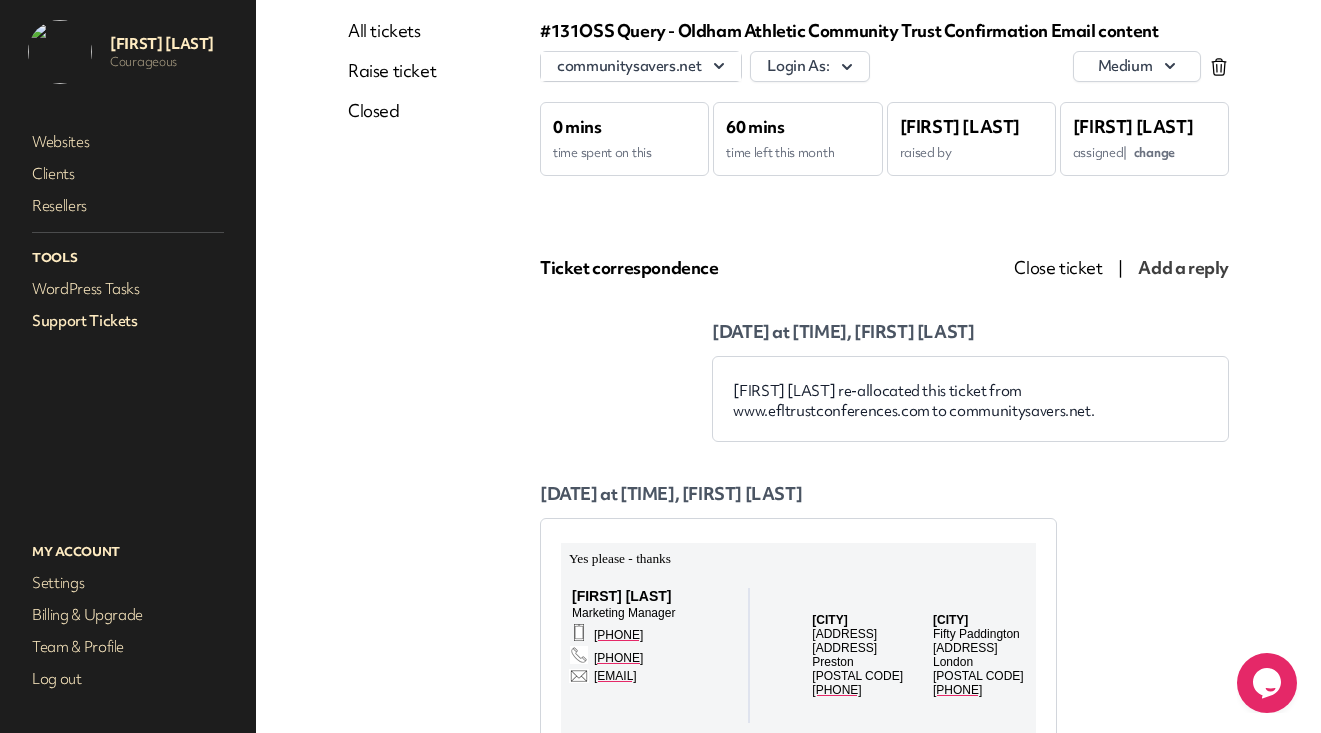 scroll, scrollTop: 0, scrollLeft: 0, axis: both 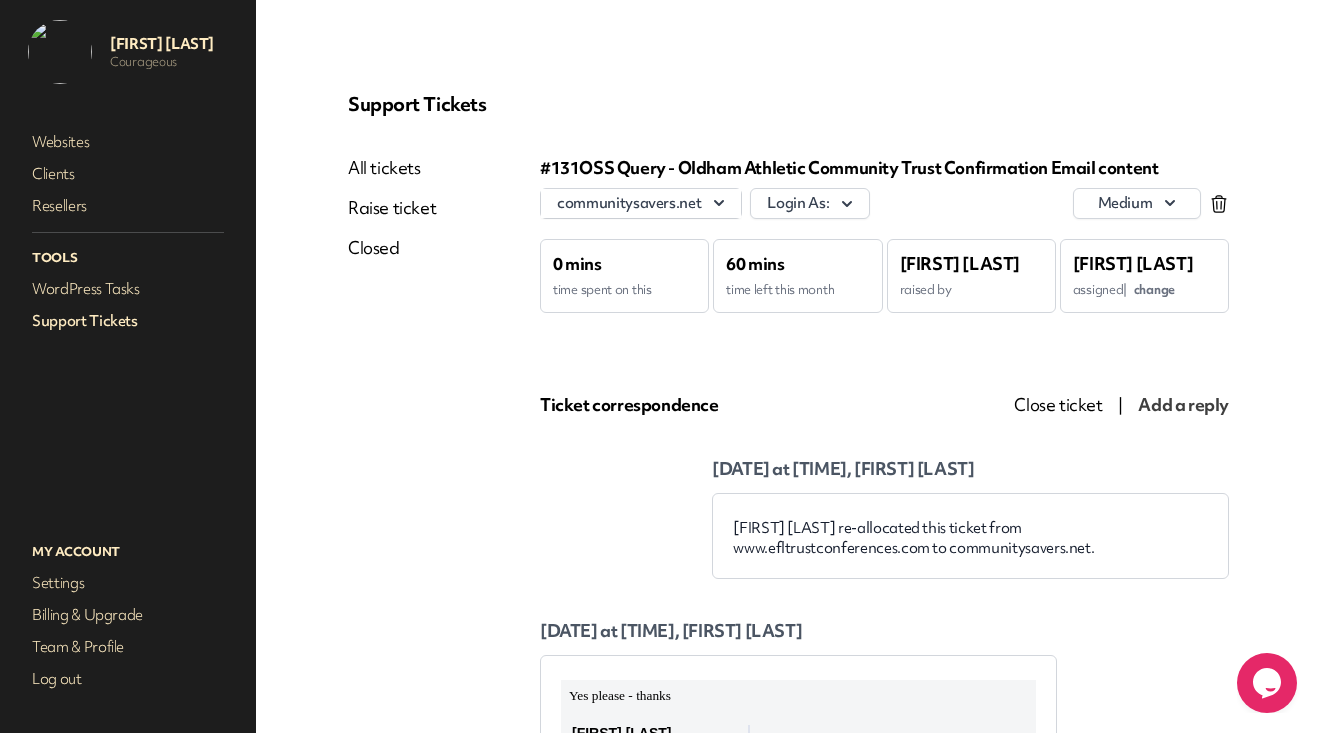 click on "communitysavers.net" at bounding box center [641, 203] 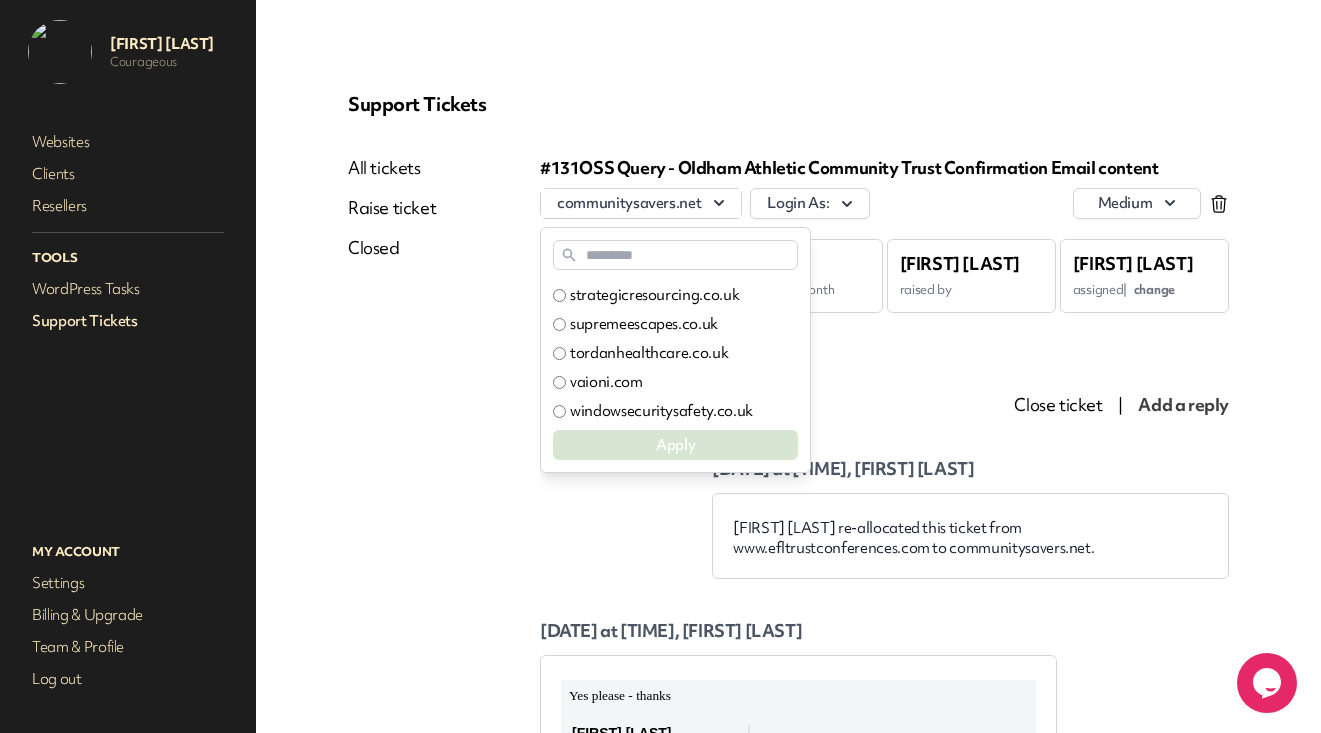 scroll, scrollTop: 1219, scrollLeft: 0, axis: vertical 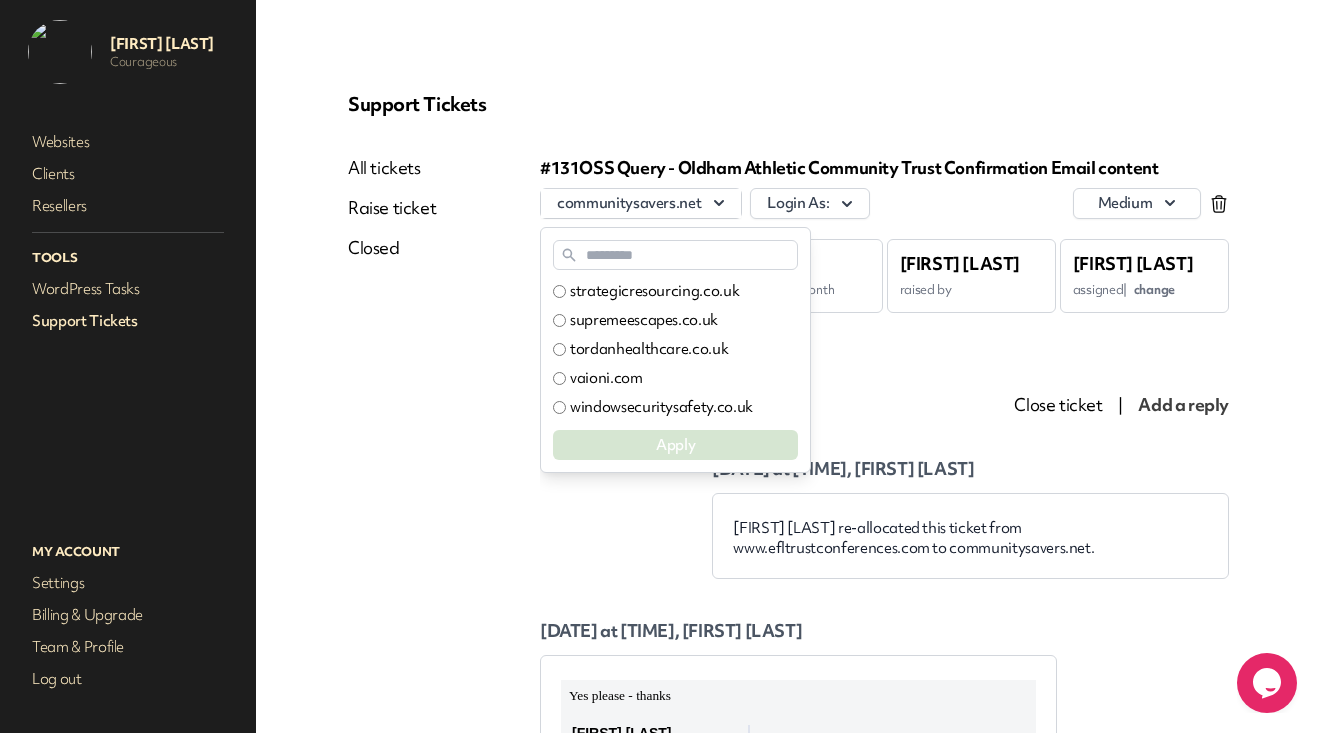 click on "All tickets
Raise ticket
Closed" at bounding box center [392, 22058] 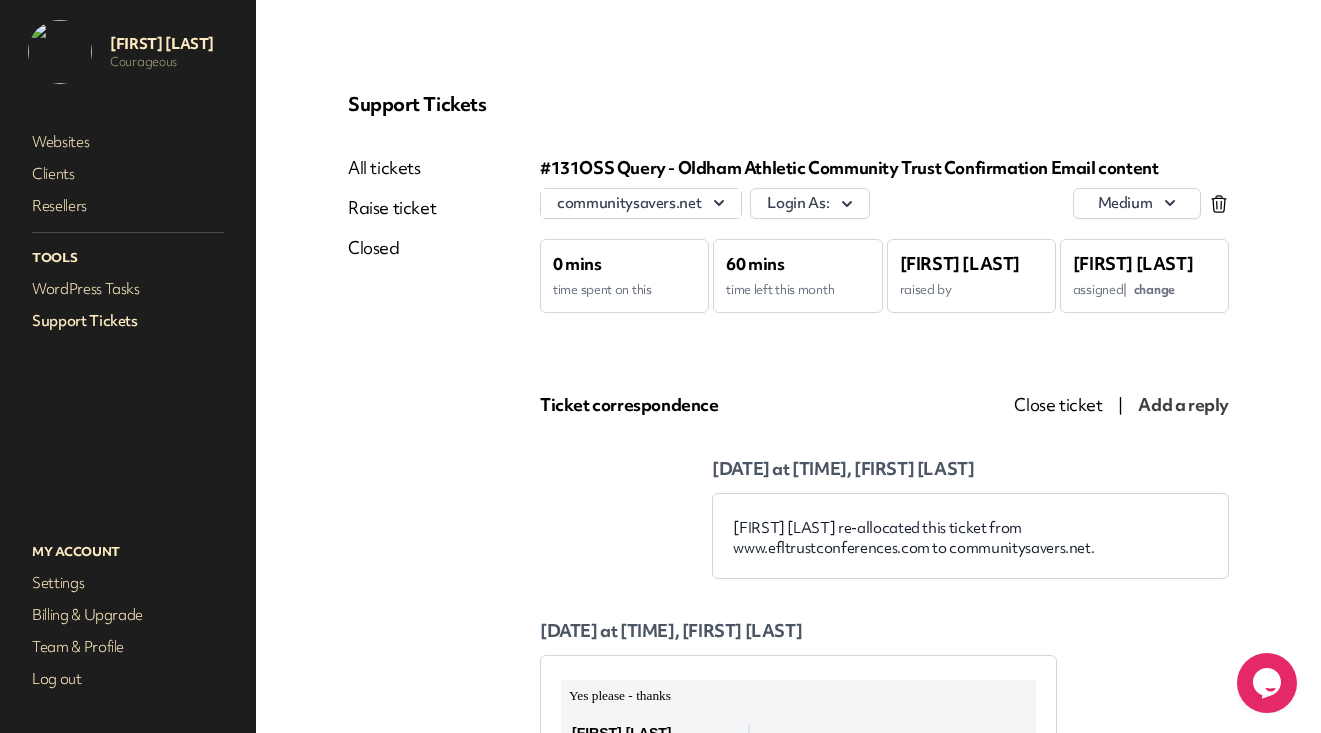 click on "communitysavers.net" at bounding box center [641, 203] 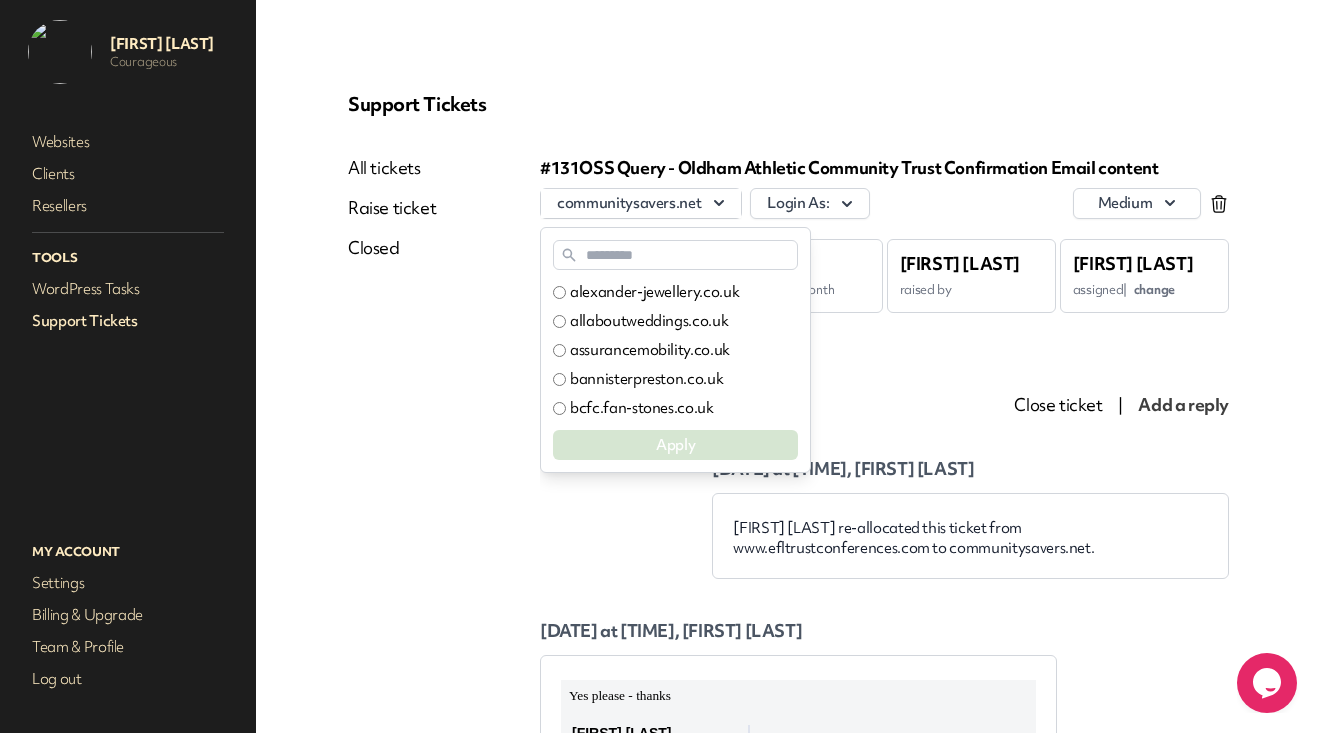 click on "All tickets
Raise ticket
Closed" at bounding box center [444, 22058] 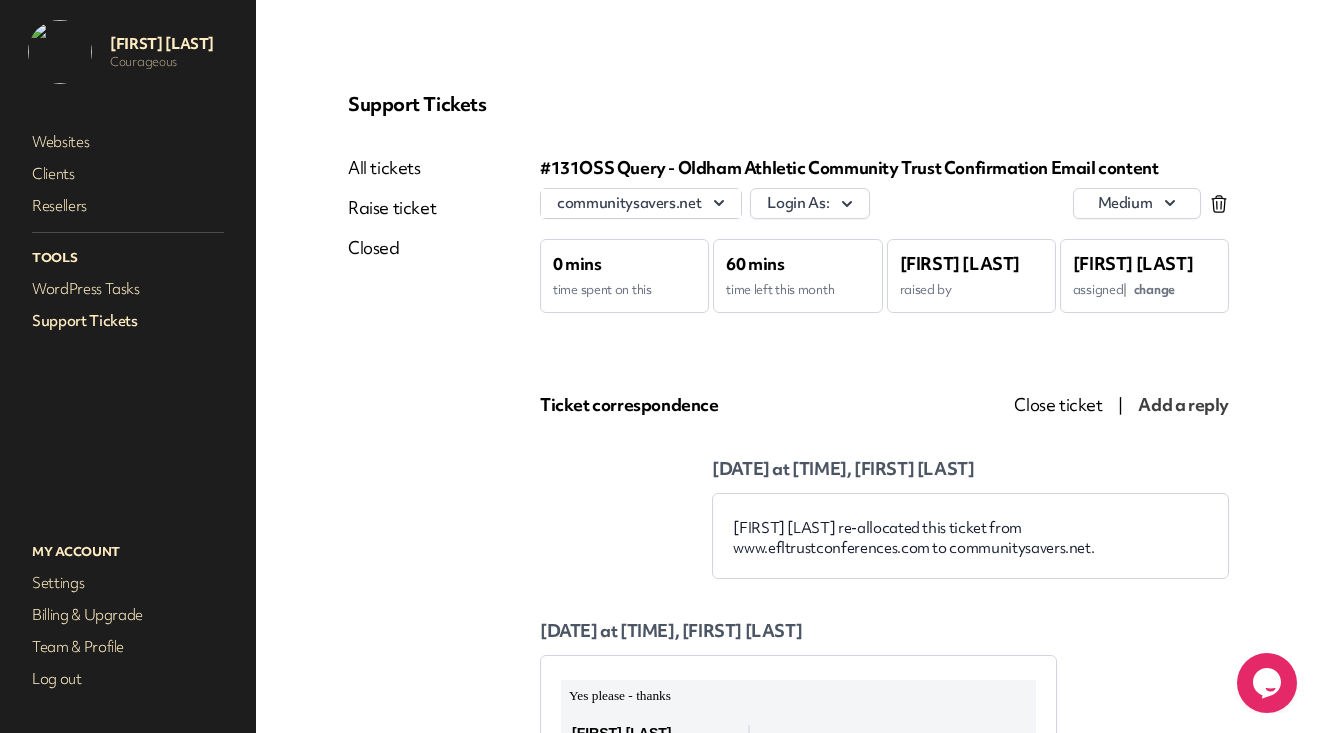 click on "communitysavers.net" at bounding box center (641, 203) 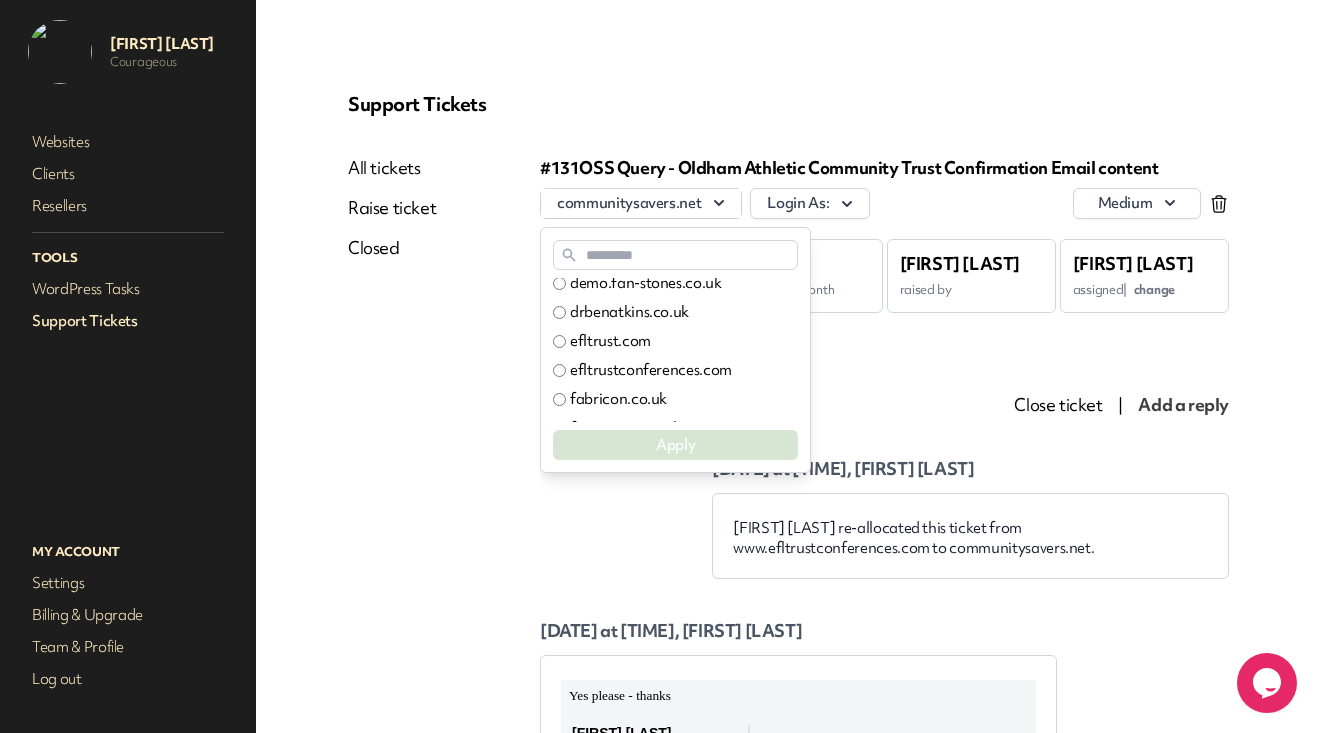 scroll, scrollTop: 419, scrollLeft: 0, axis: vertical 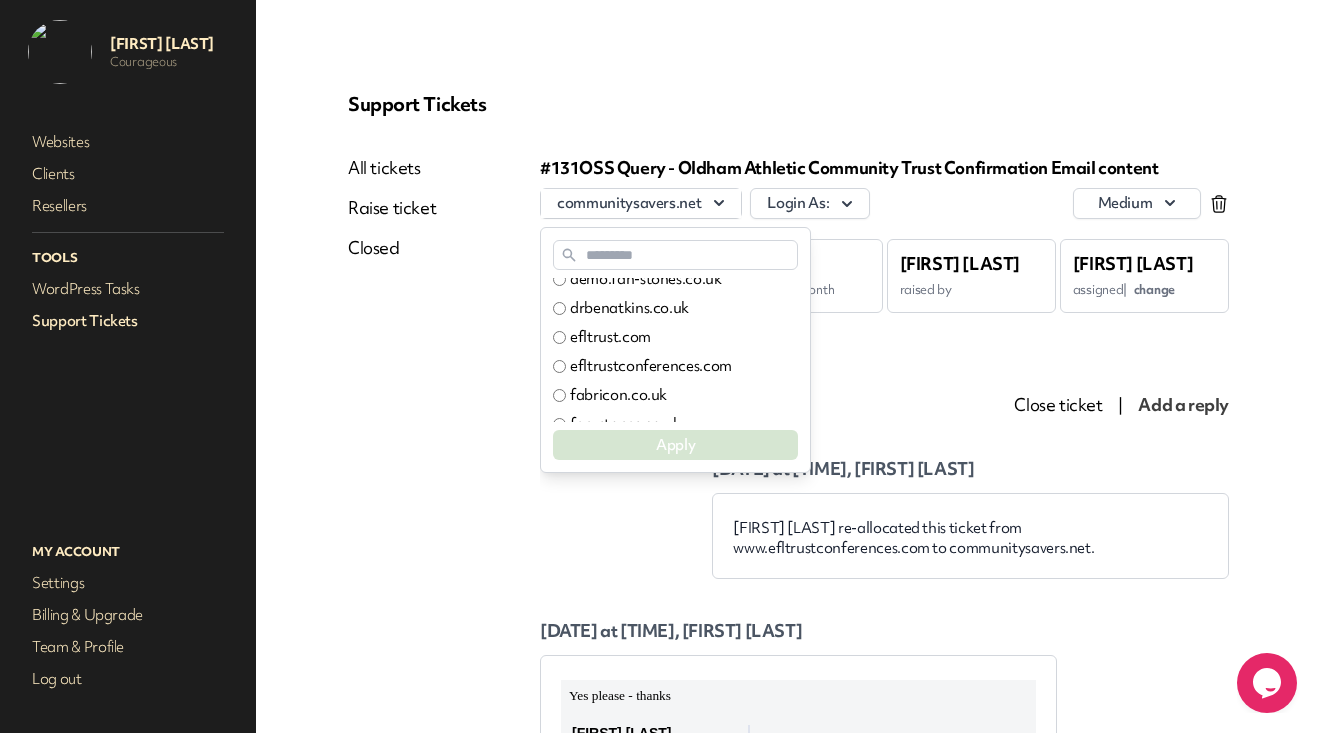 click on "efltrust.com" at bounding box center (610, 337) 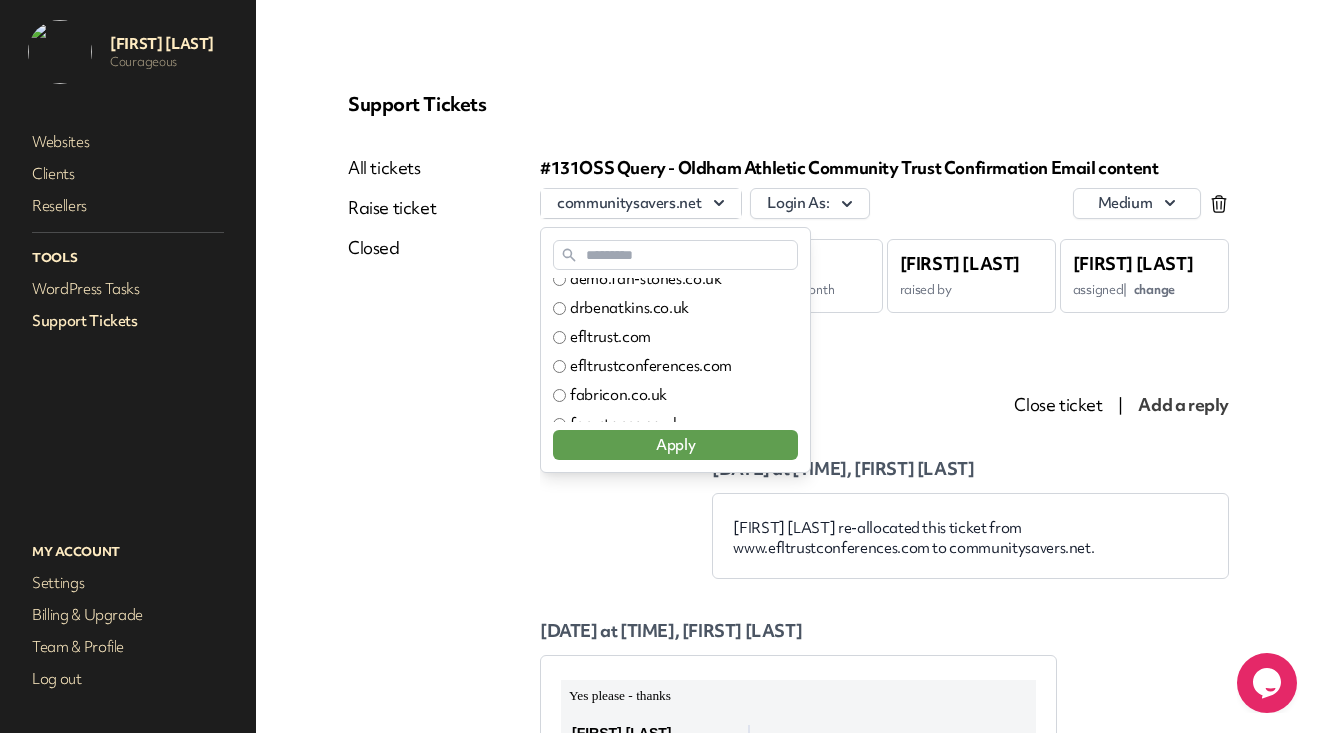 click on "Apply" at bounding box center (675, 445) 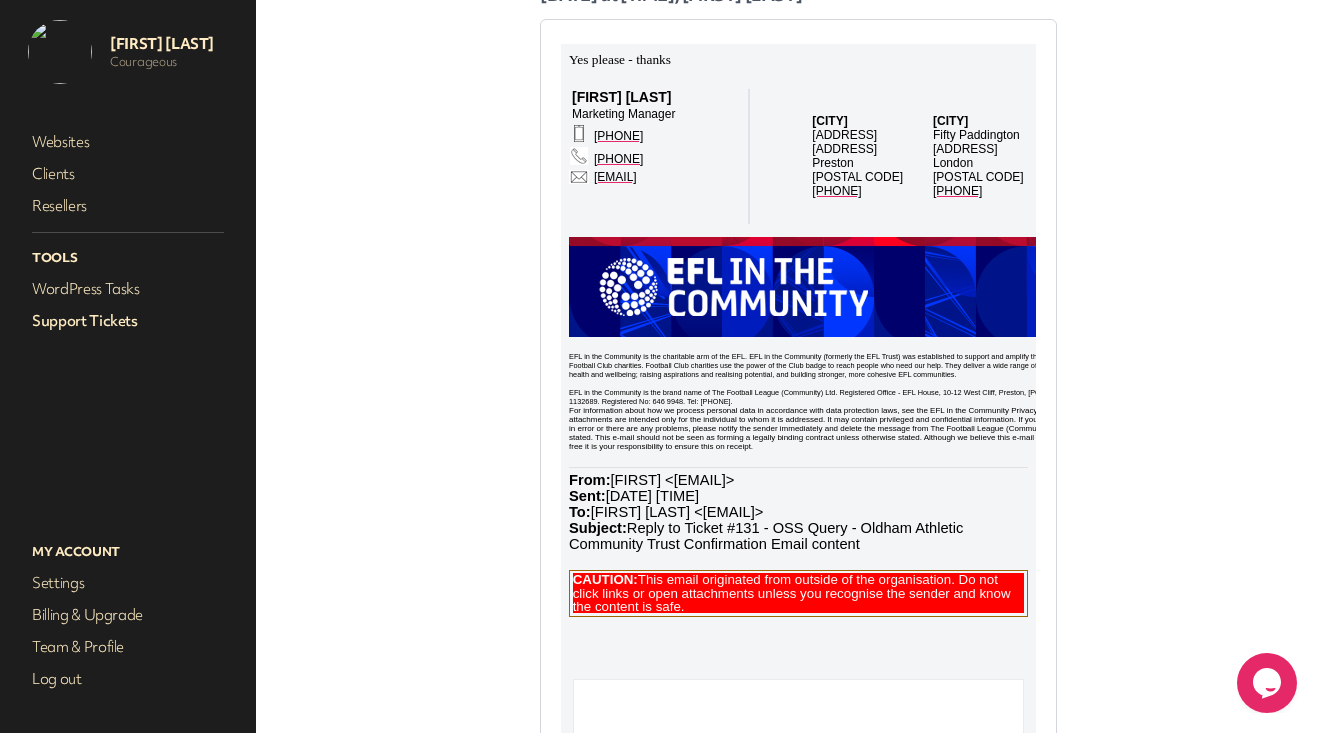scroll, scrollTop: 0, scrollLeft: 0, axis: both 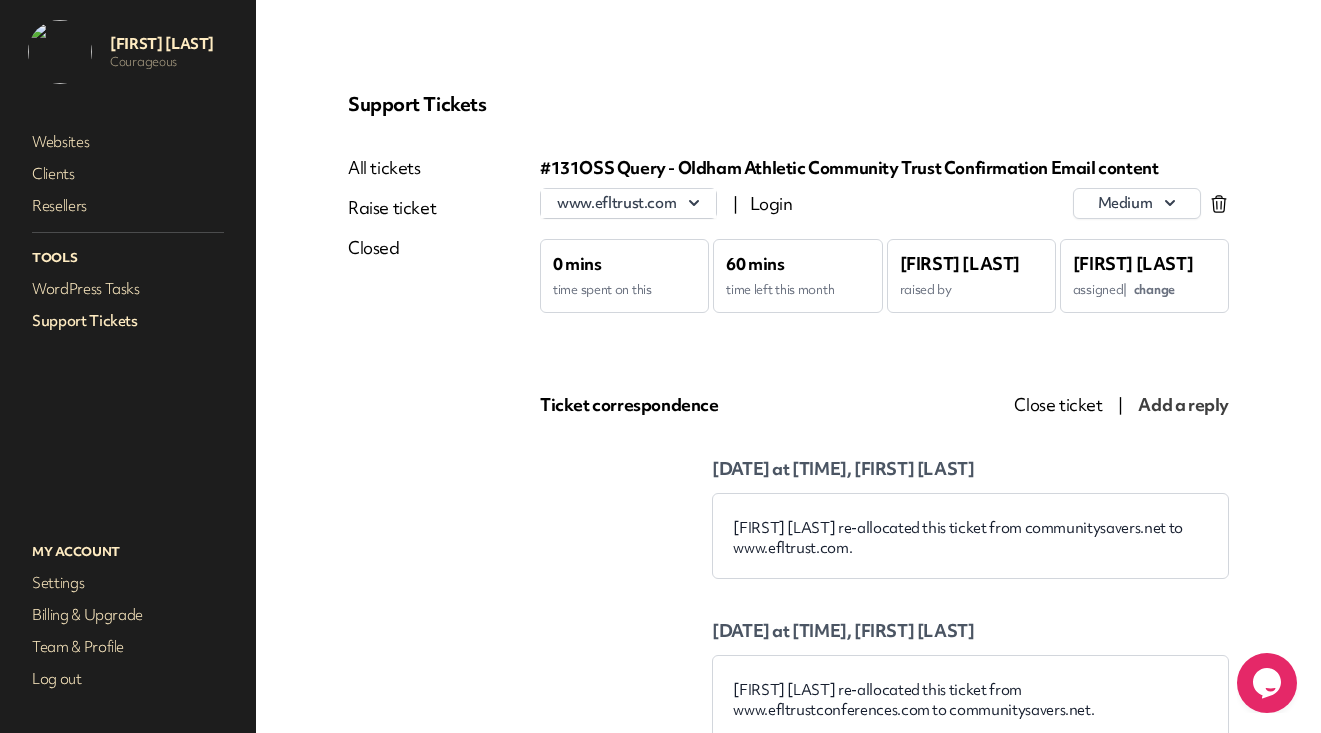 click at bounding box center [694, 203] 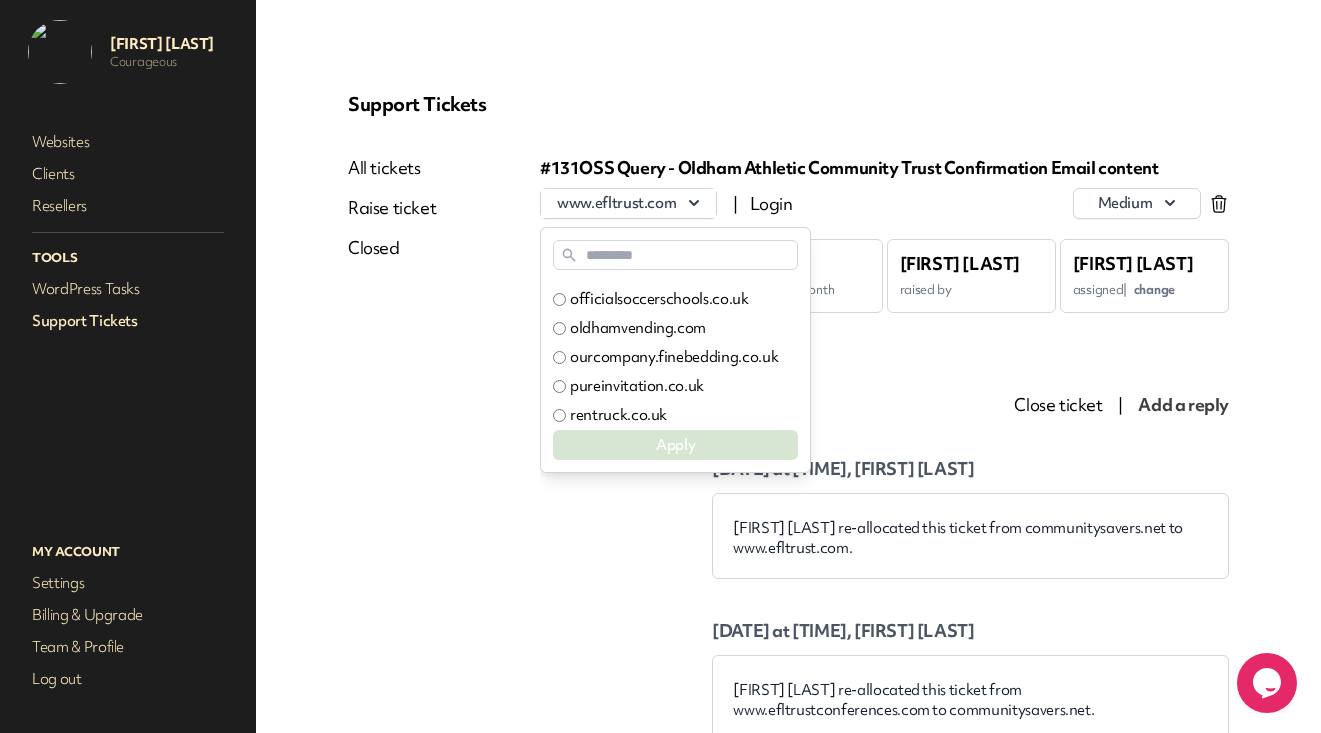scroll, scrollTop: 951, scrollLeft: 0, axis: vertical 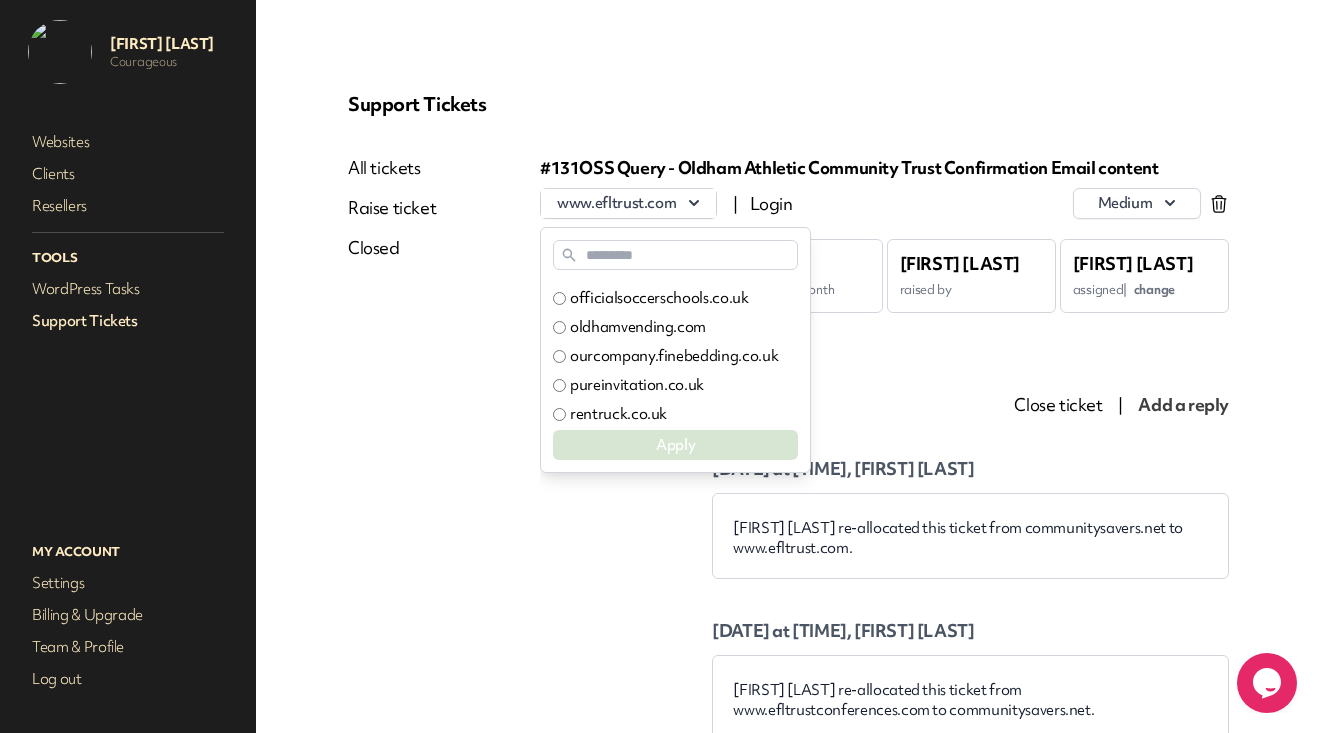 click on "All tickets
Raise ticket
Closed" at bounding box center (444, 22139) 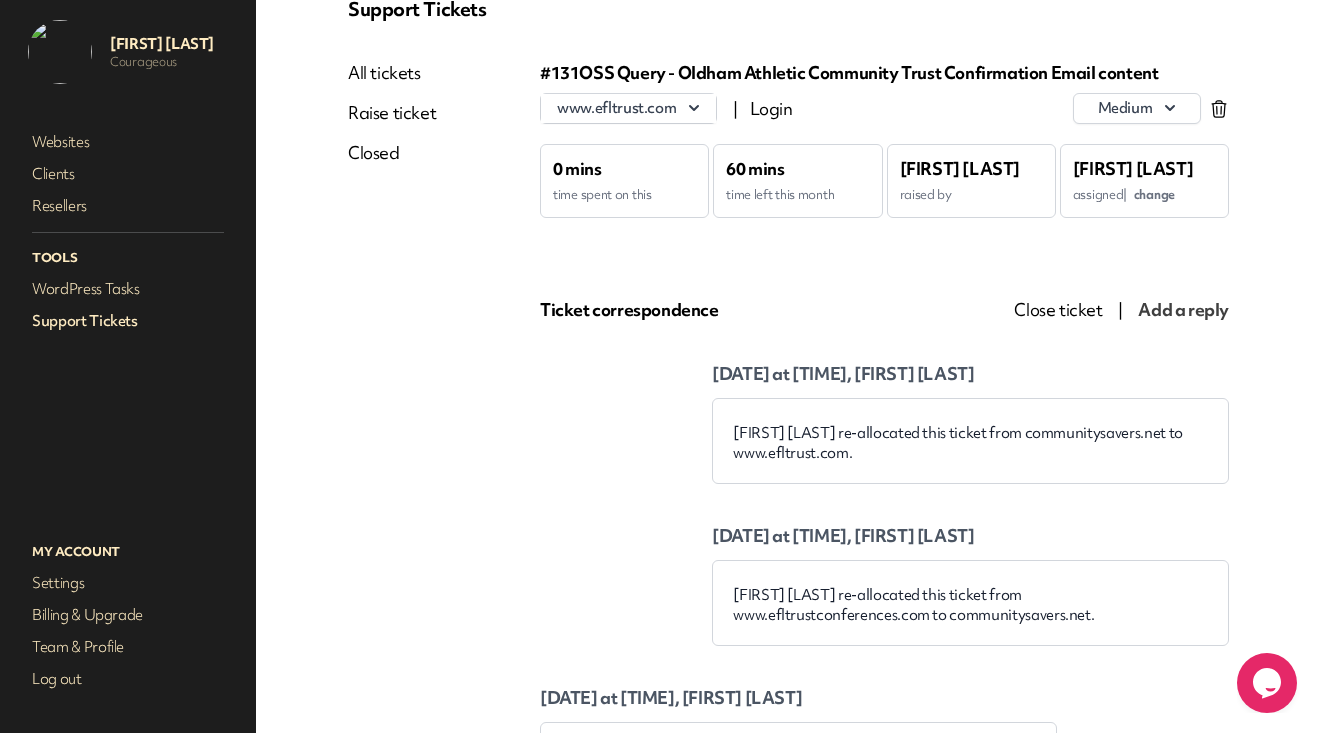 scroll, scrollTop: 96, scrollLeft: 0, axis: vertical 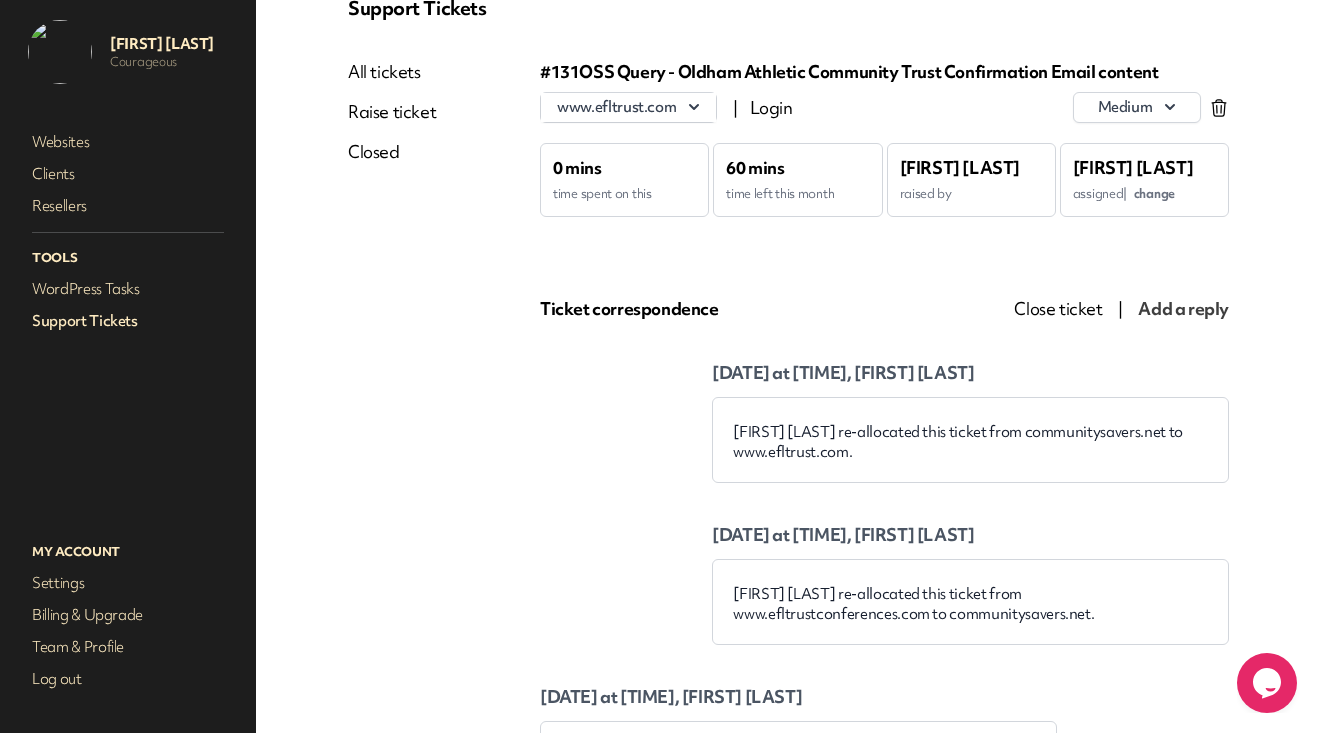 click on "Support Tickets" at bounding box center [128, 321] 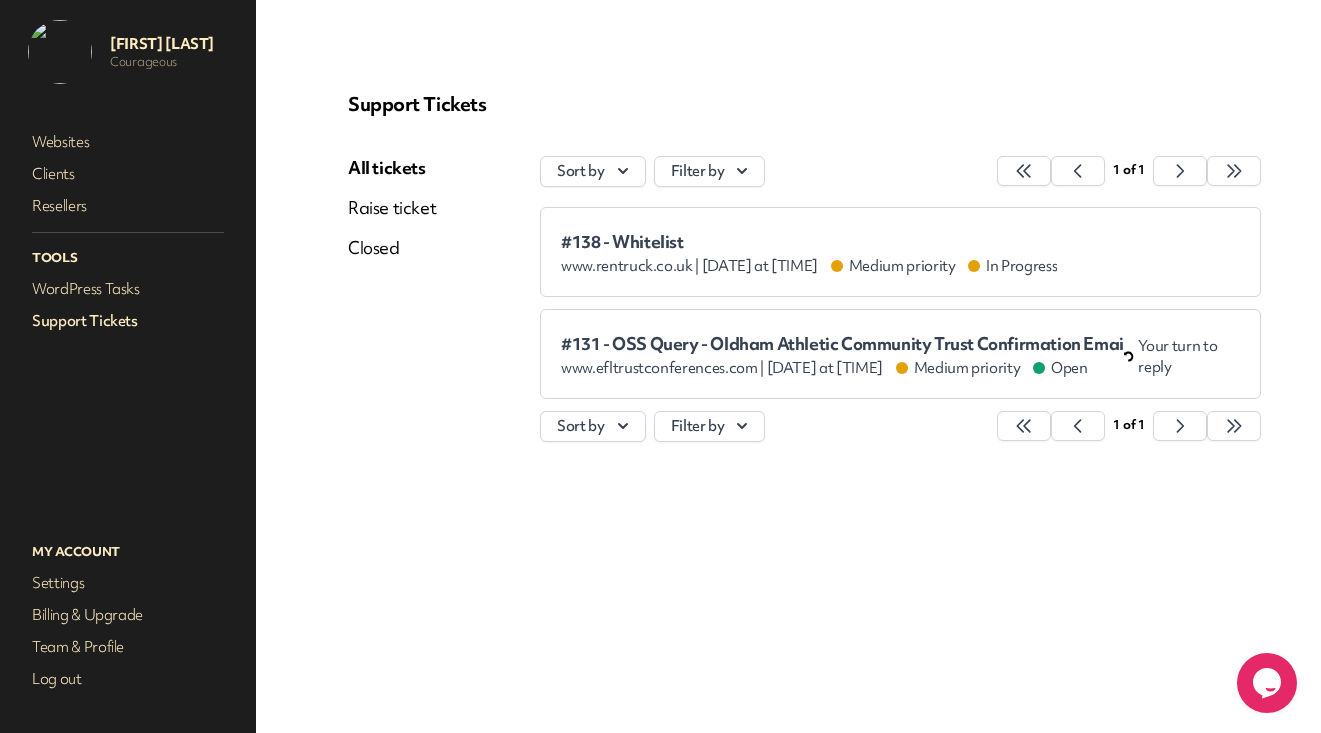 scroll, scrollTop: 0, scrollLeft: 0, axis: both 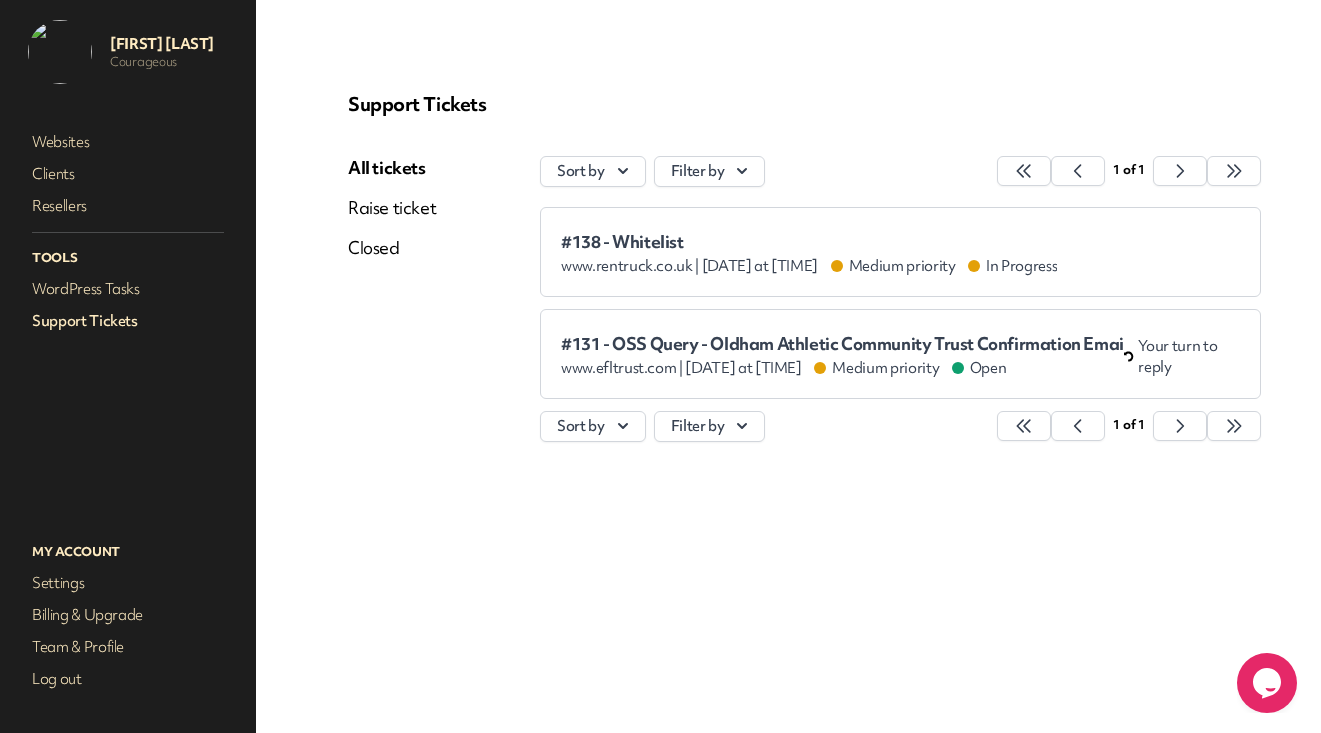 click at bounding box center [623, 171] 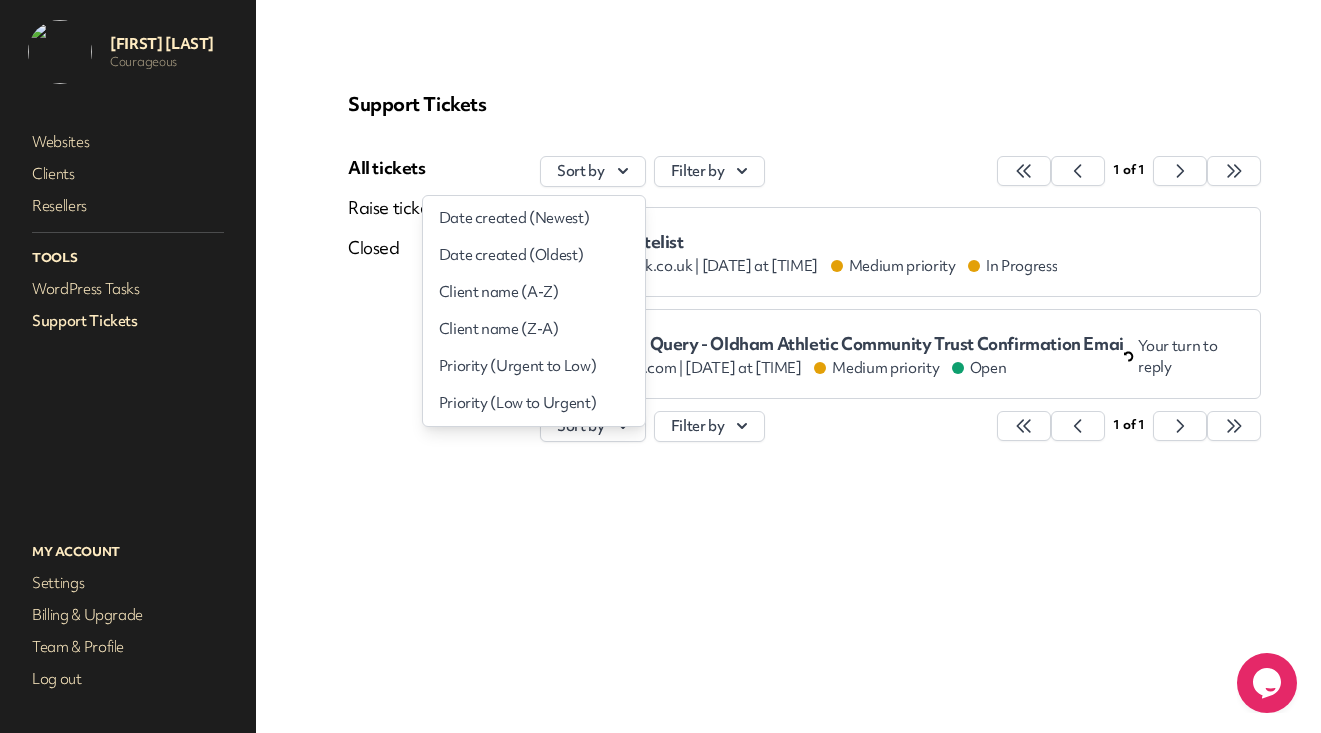 click at bounding box center [623, 171] 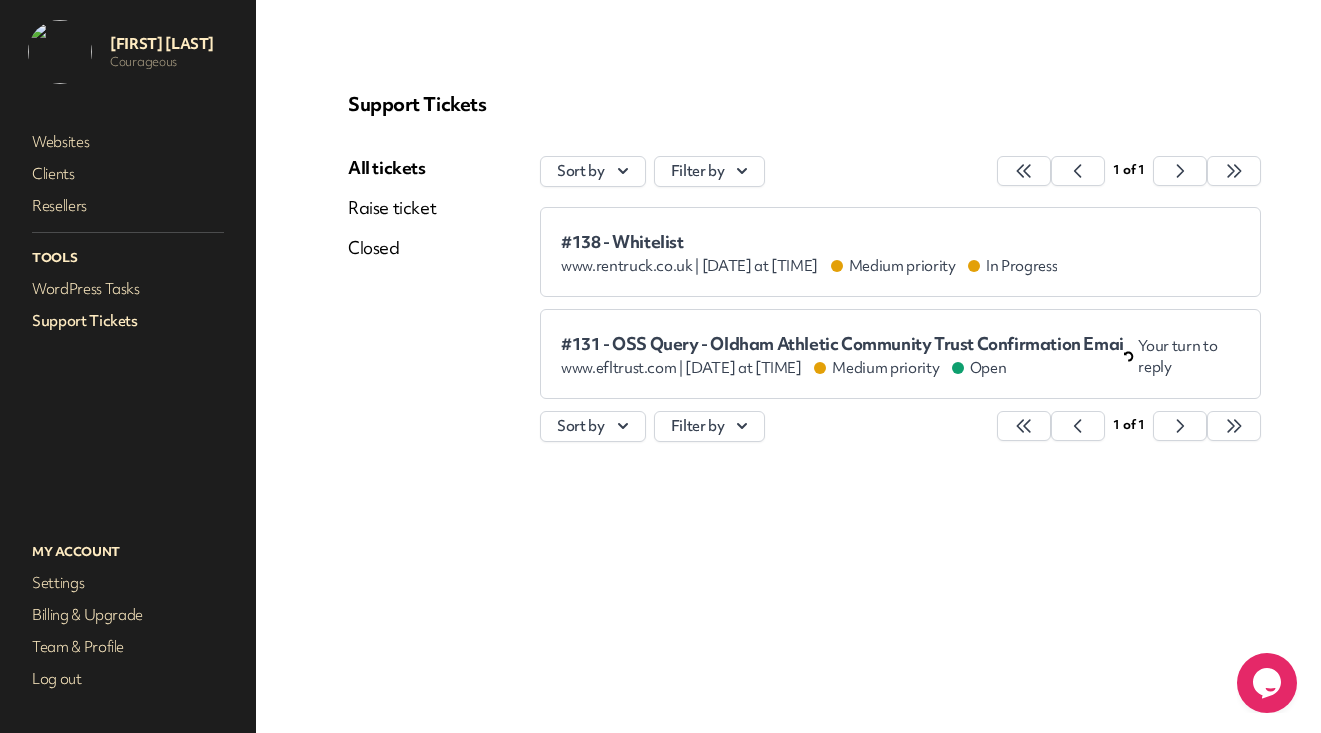 click at bounding box center (742, 171) 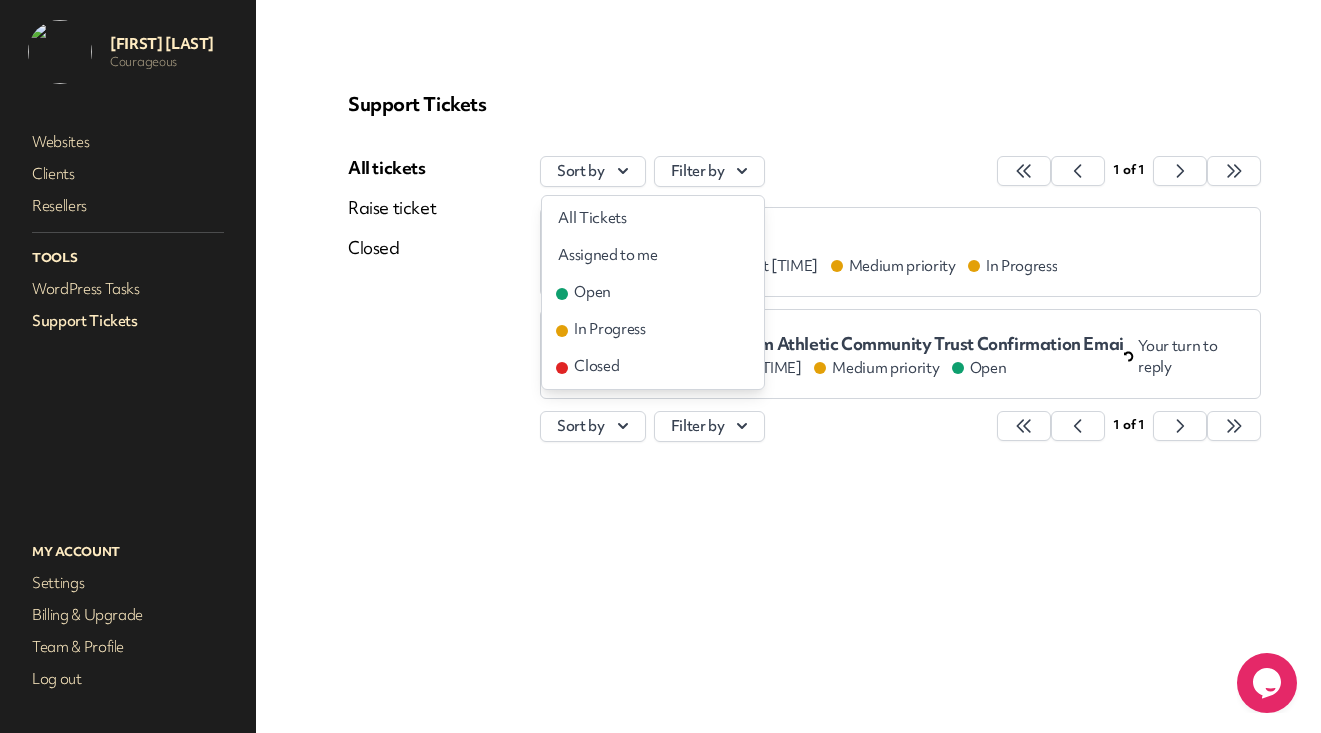 click on "Closed" at bounding box center (653, 366) 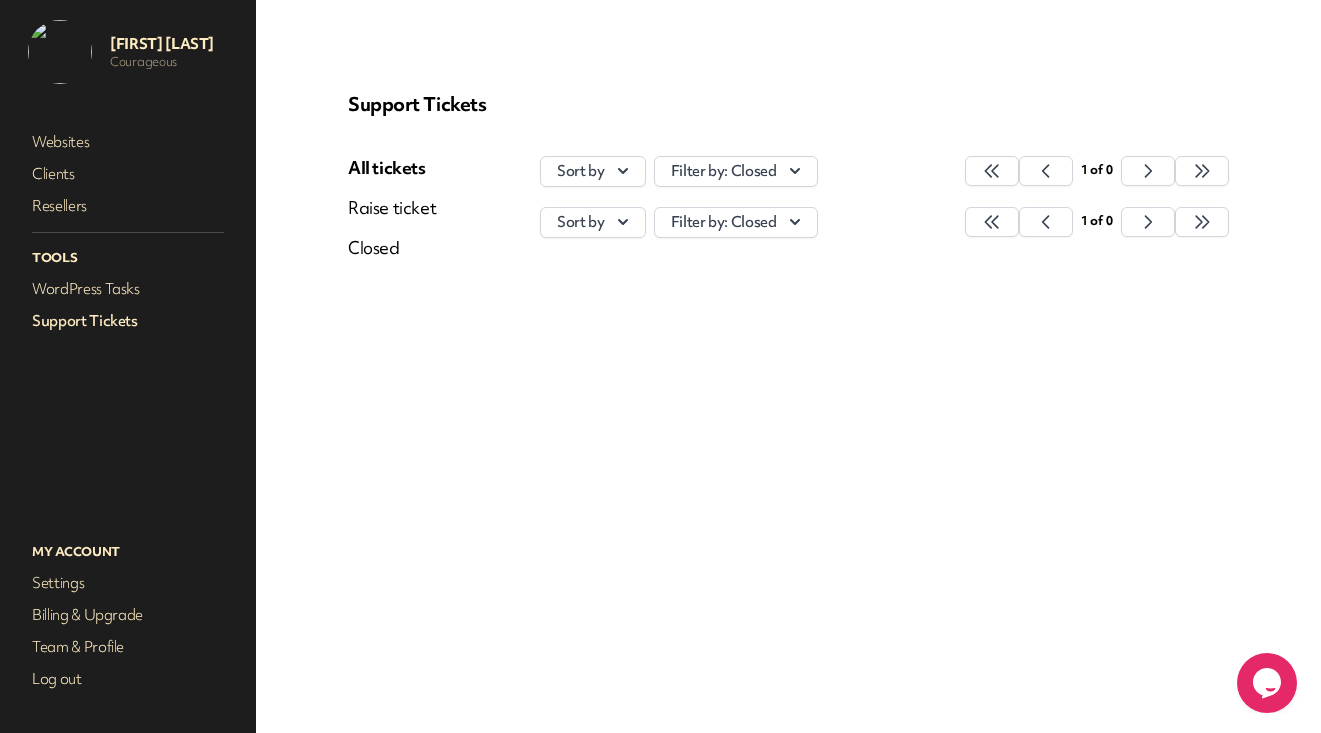 click on "Sort by" at bounding box center [593, 171] 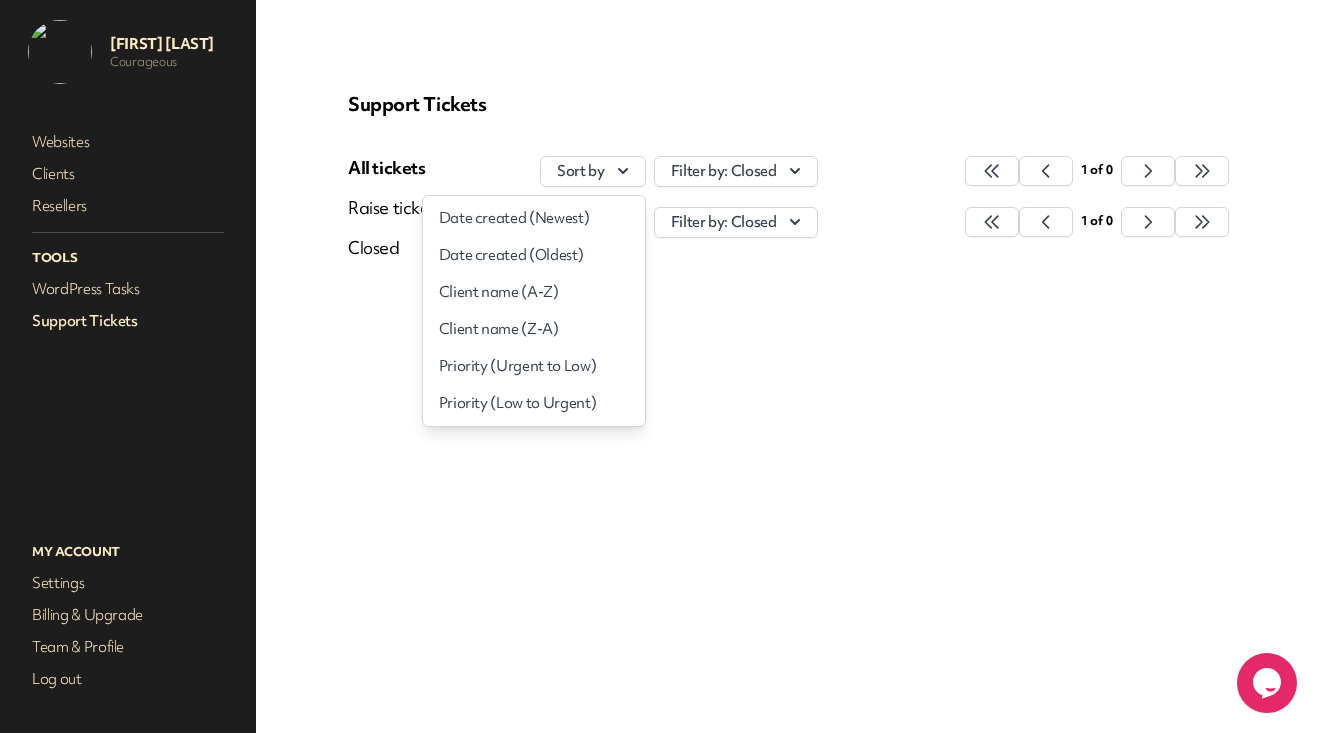 click on "Sort by" at bounding box center (593, 171) 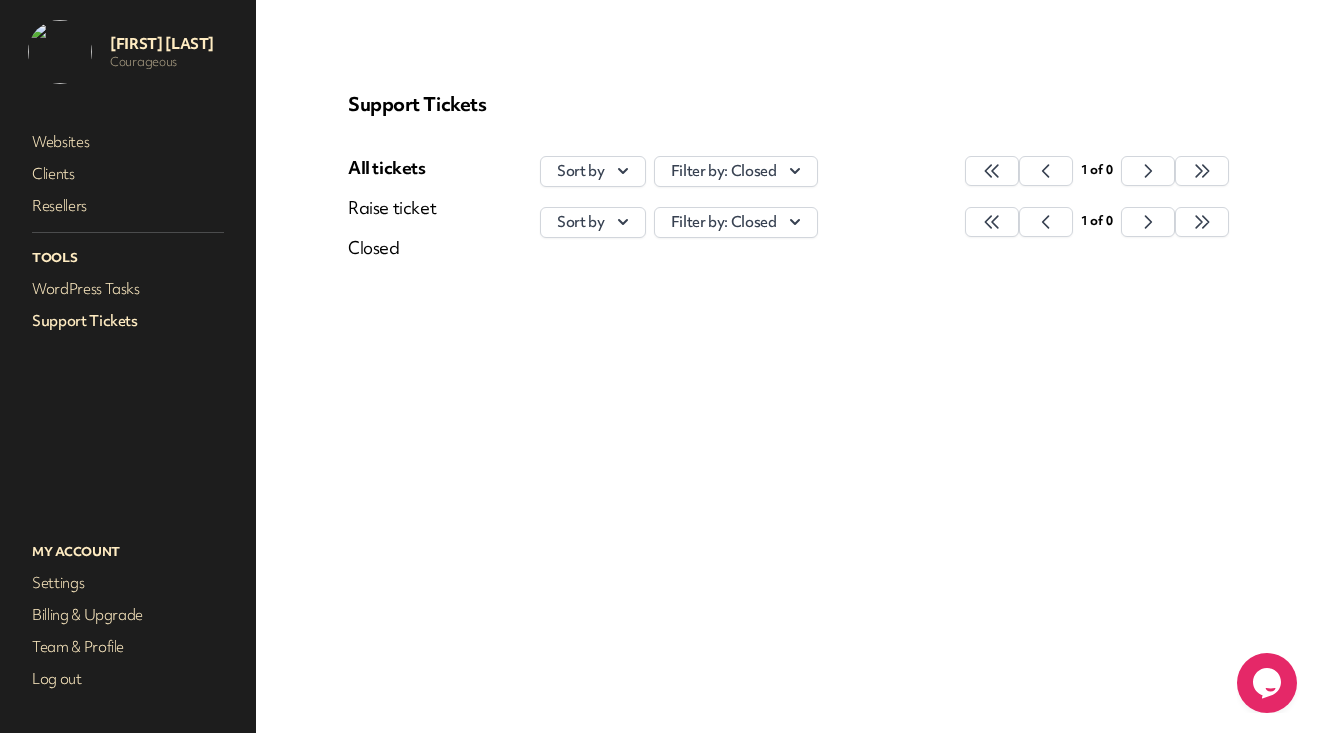click on "Clients" at bounding box center [128, 174] 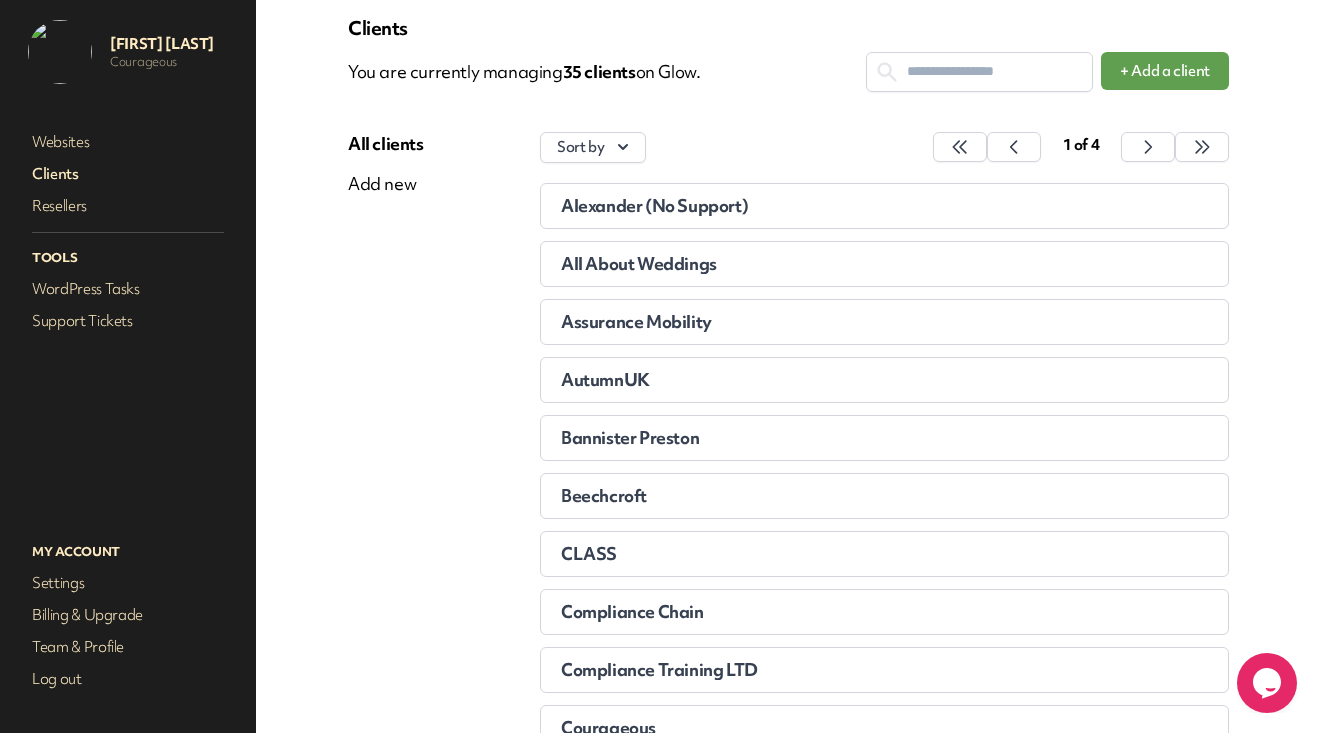 scroll, scrollTop: 257, scrollLeft: 0, axis: vertical 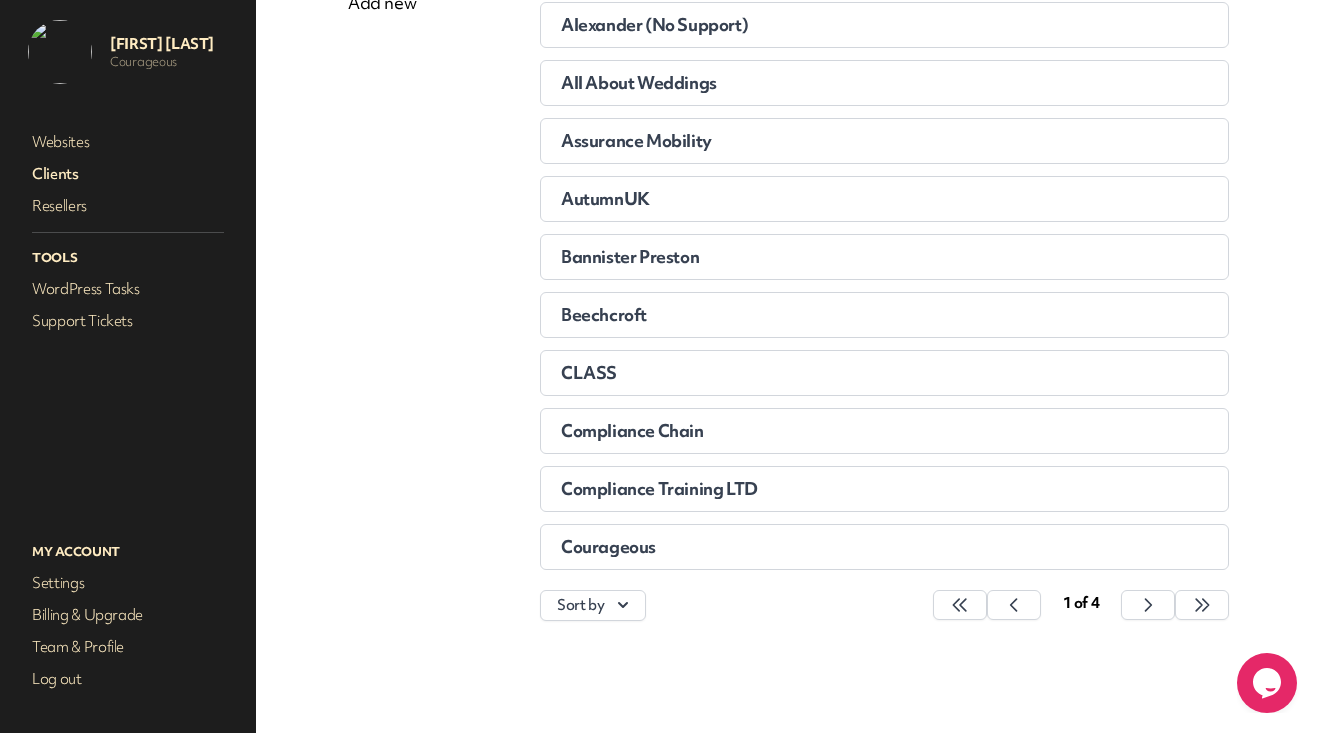 click at bounding box center [960, 605] 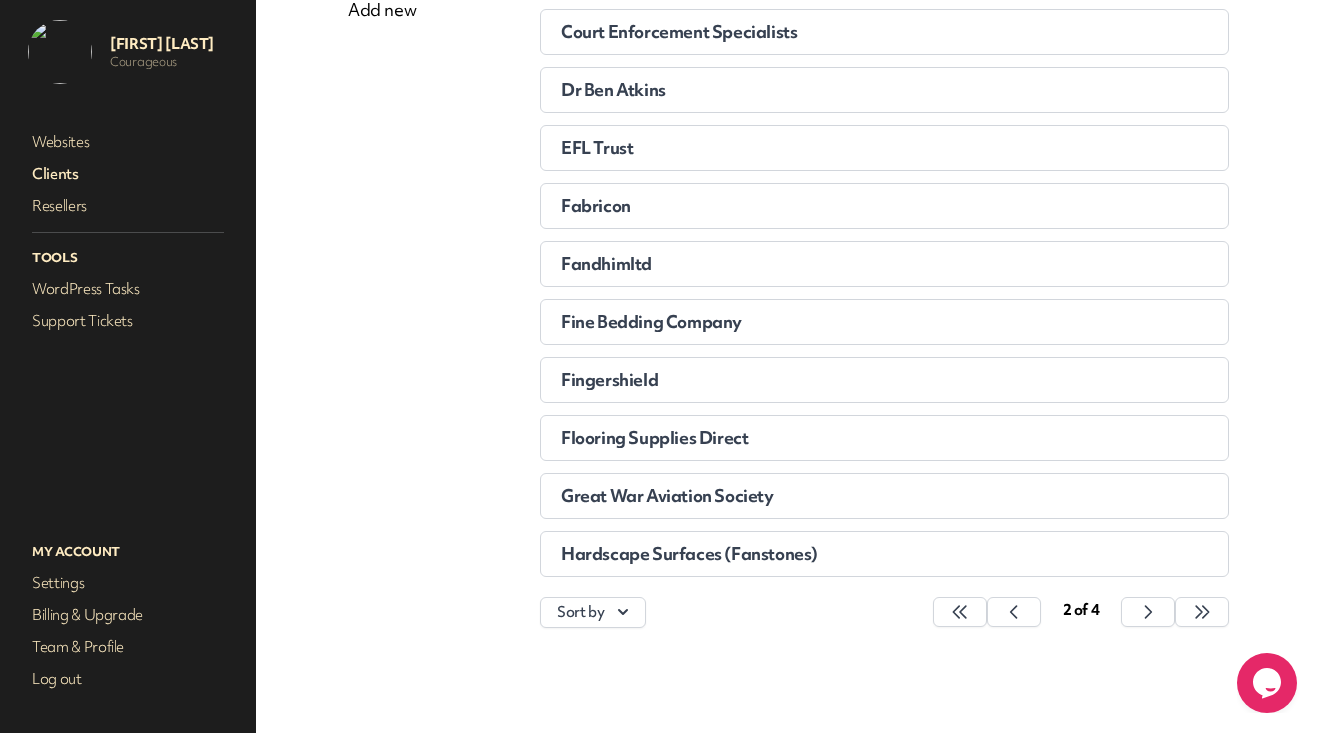 scroll, scrollTop: 257, scrollLeft: 0, axis: vertical 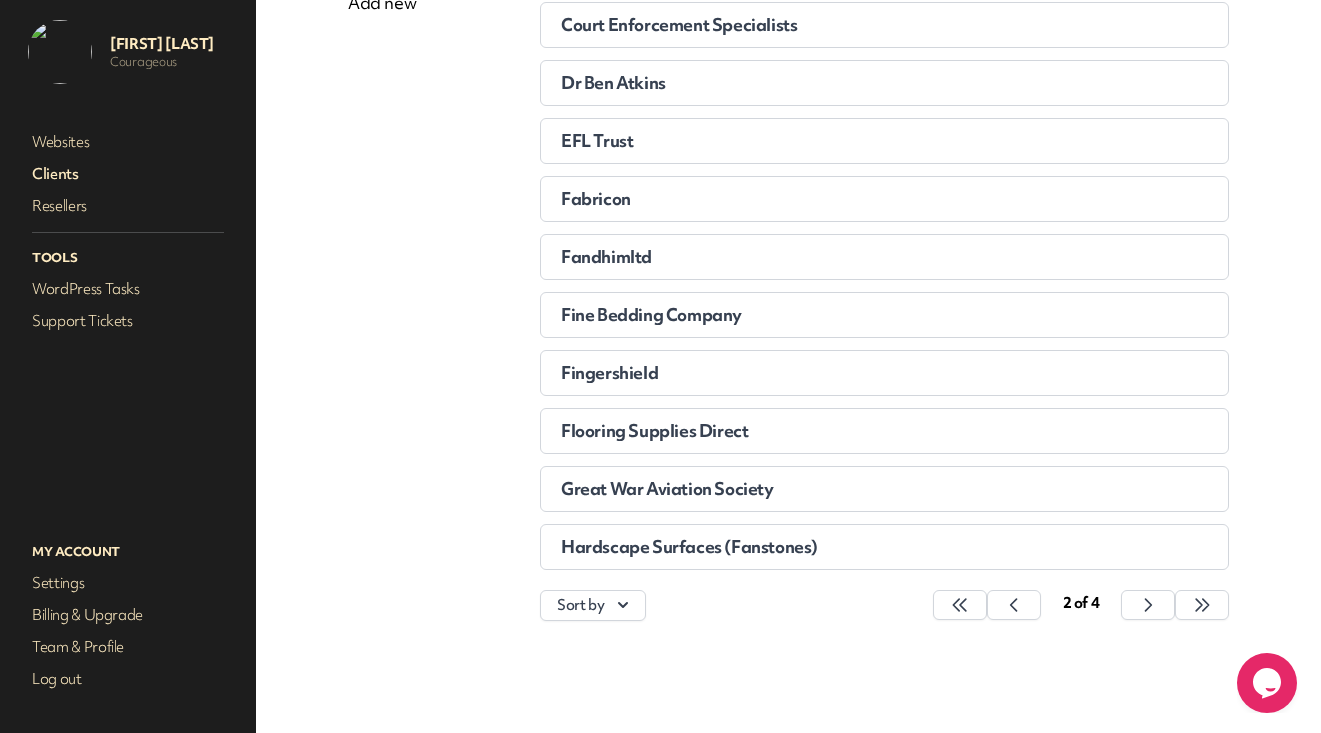 click at bounding box center (960, 605) 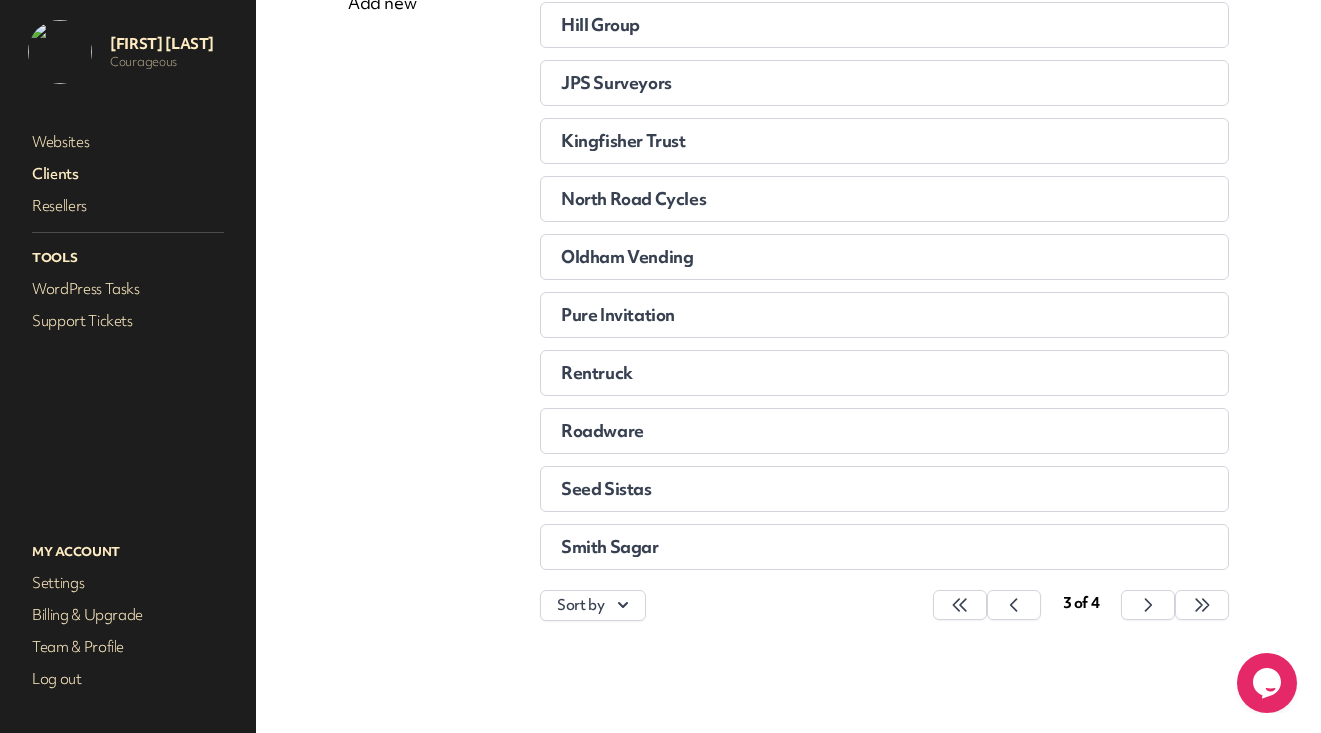 click at bounding box center [960, 605] 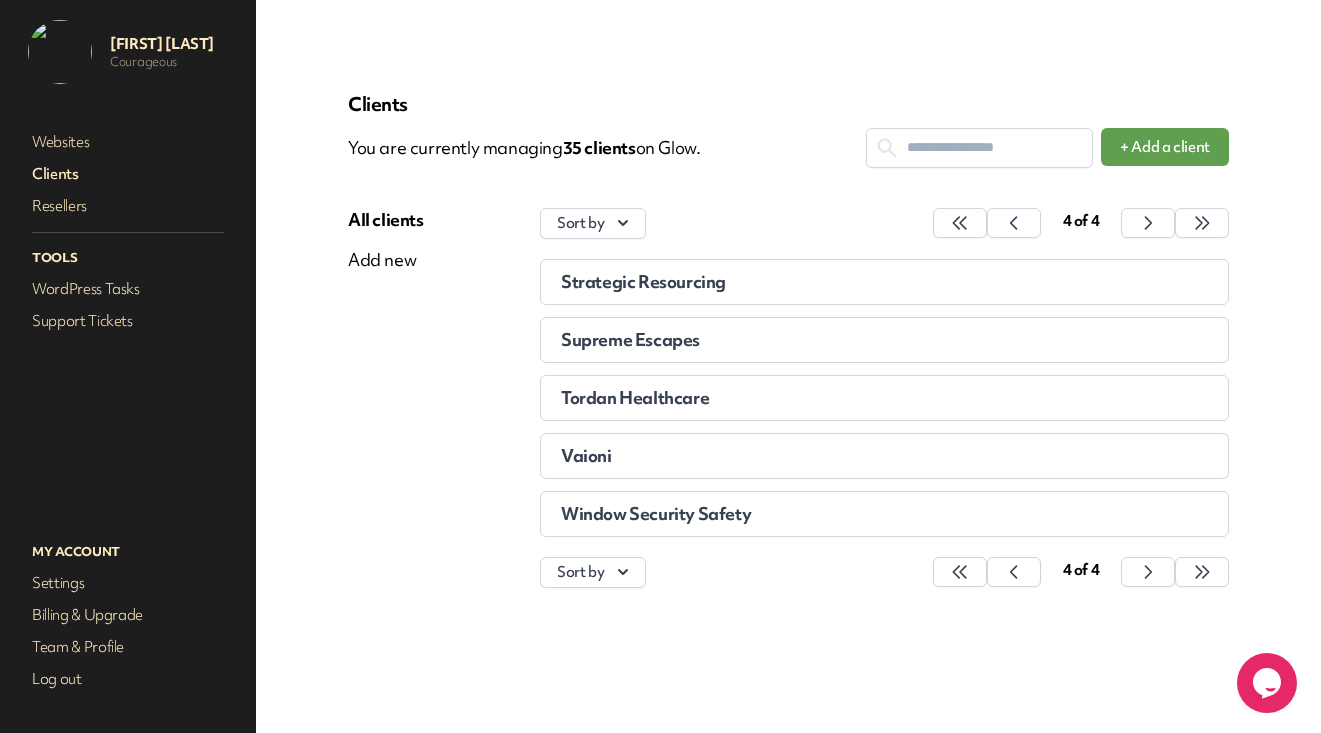 scroll, scrollTop: 0, scrollLeft: 0, axis: both 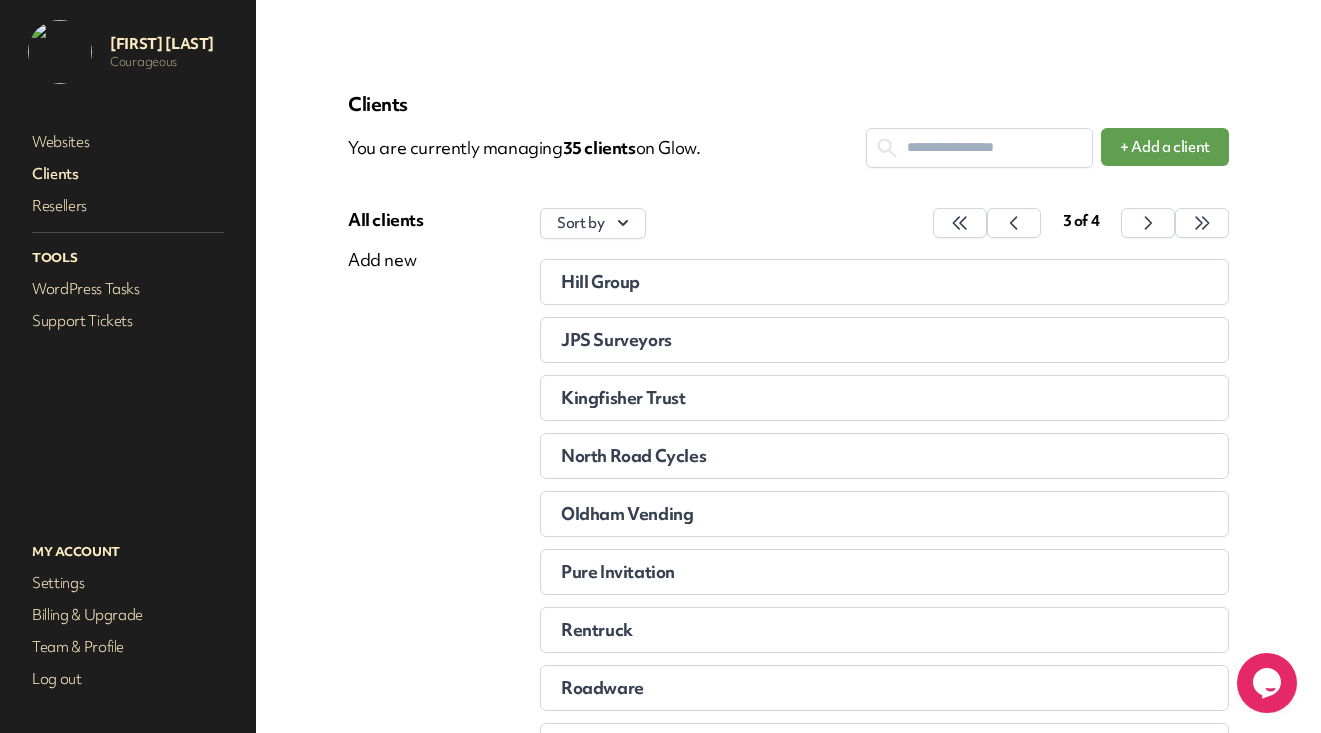 click at bounding box center [979, 147] 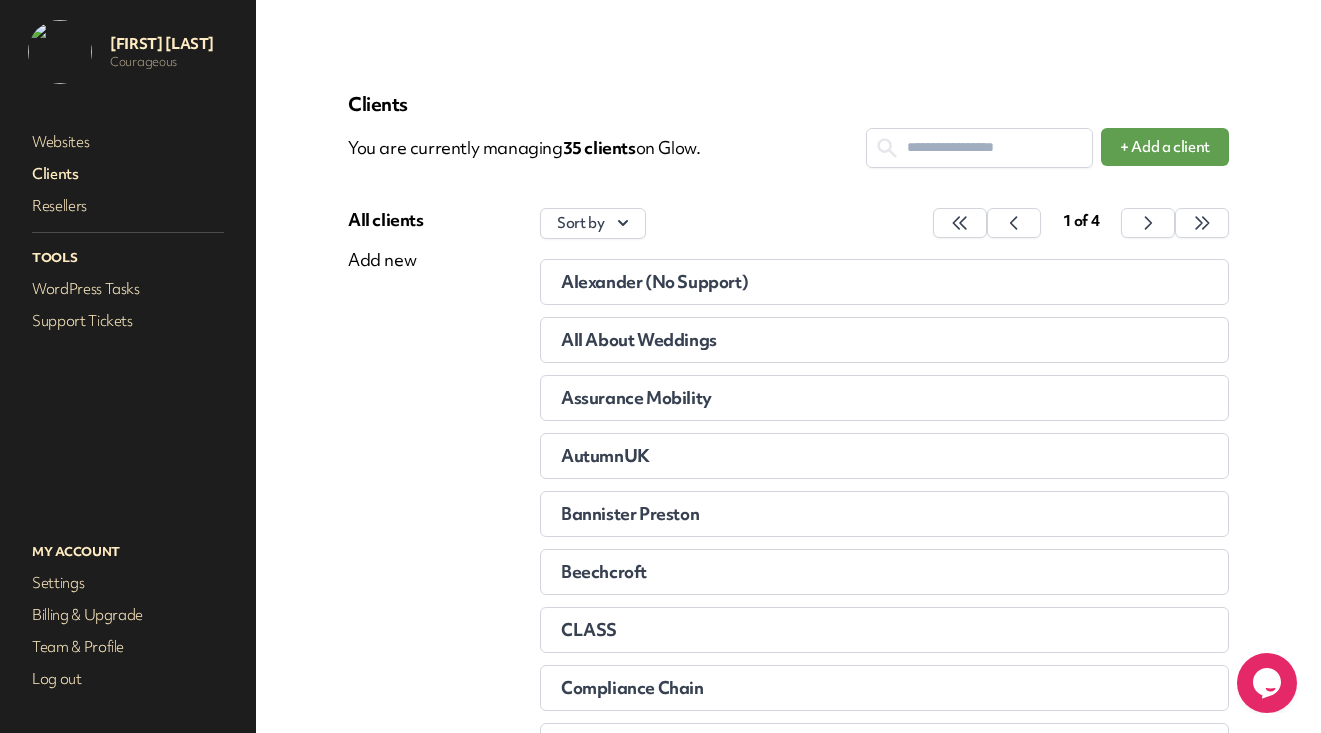 click at bounding box center [960, 223] 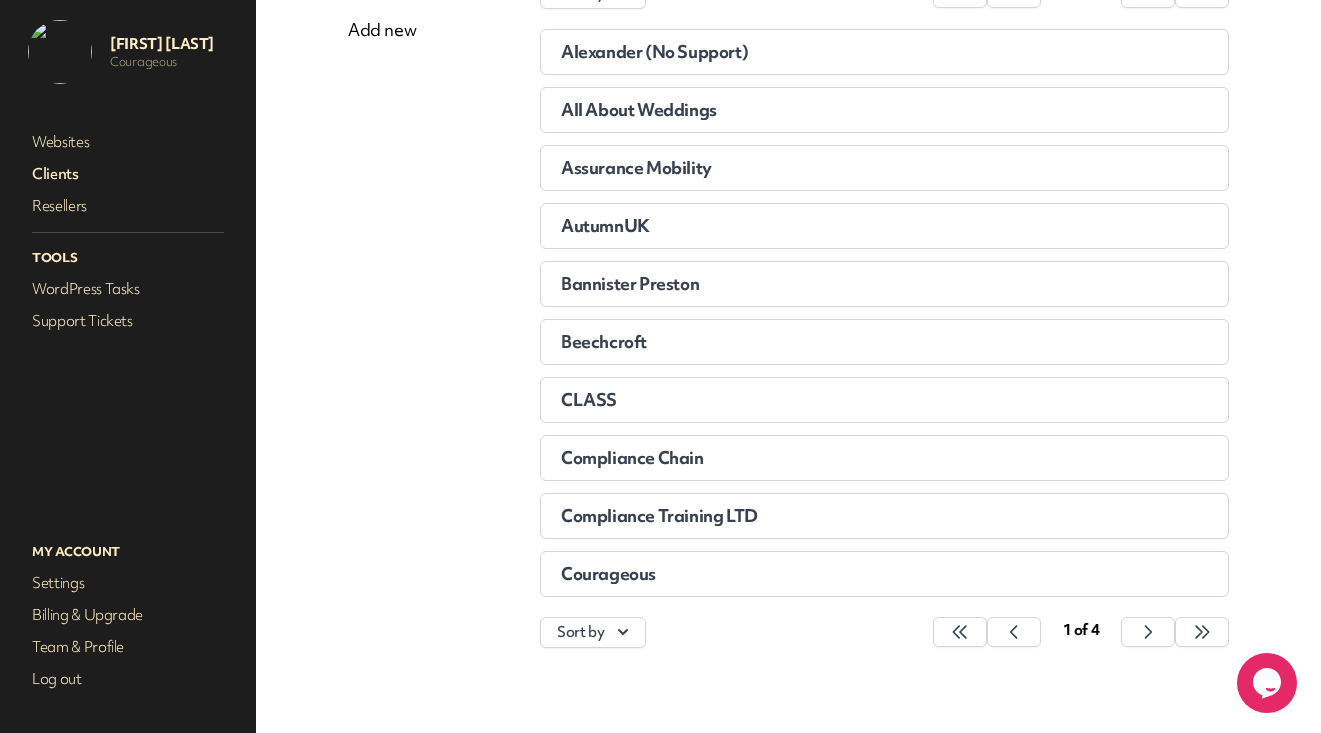 scroll, scrollTop: 257, scrollLeft: 0, axis: vertical 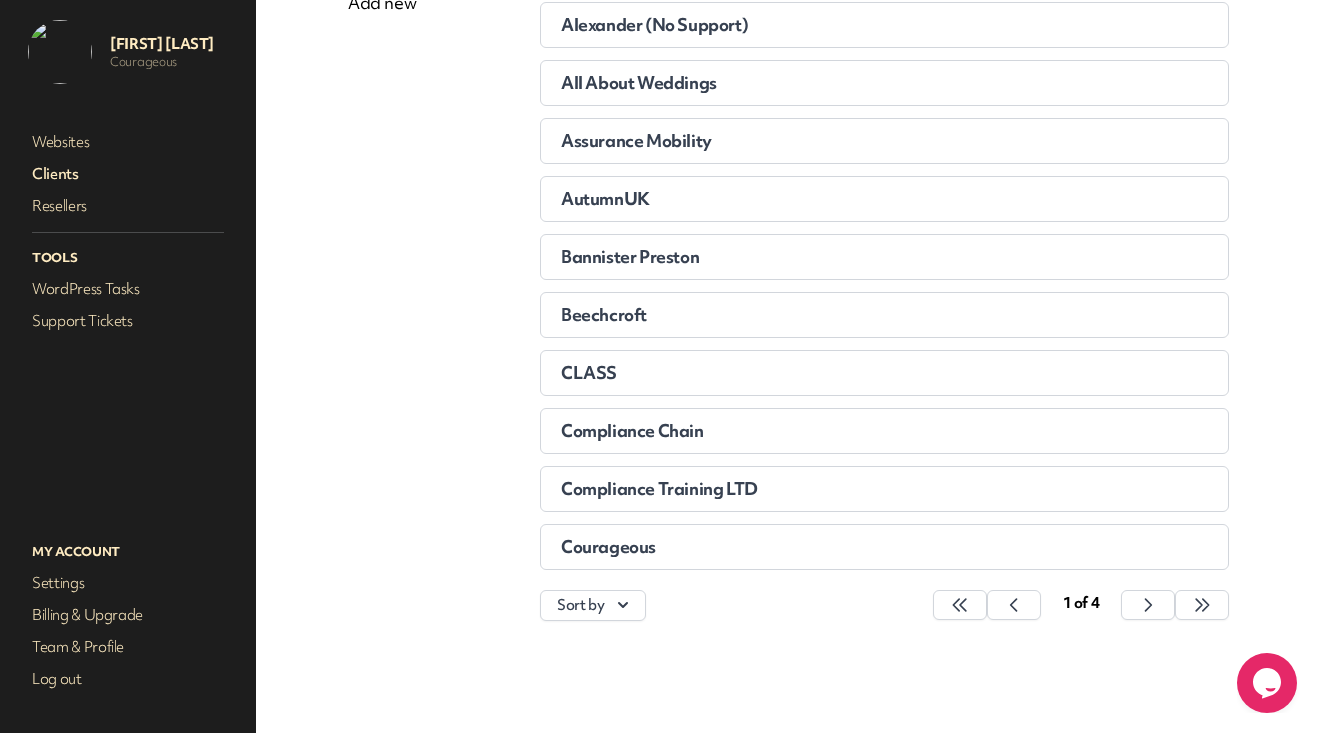 click on "CLASS" at bounding box center [803, 373] 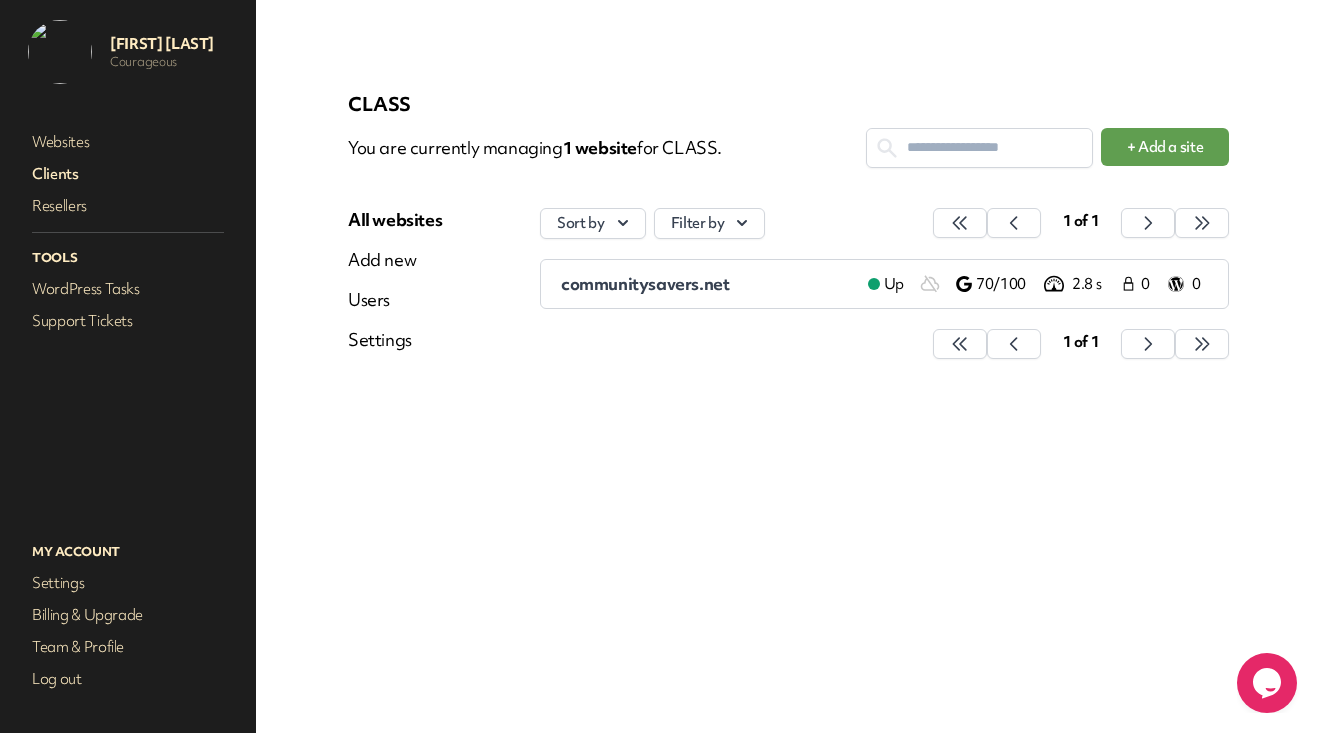 click on "communitysavers.net" at bounding box center (645, 283) 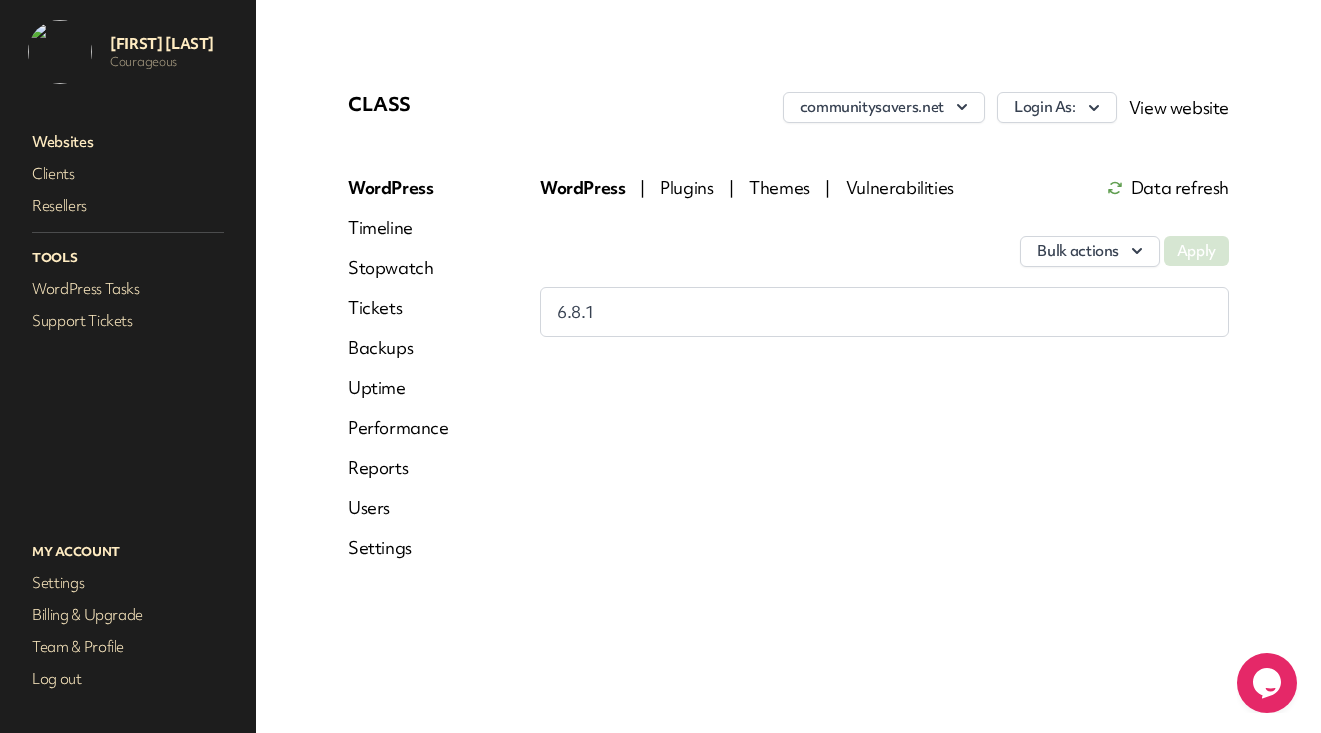 click on "Tickets" at bounding box center [398, 308] 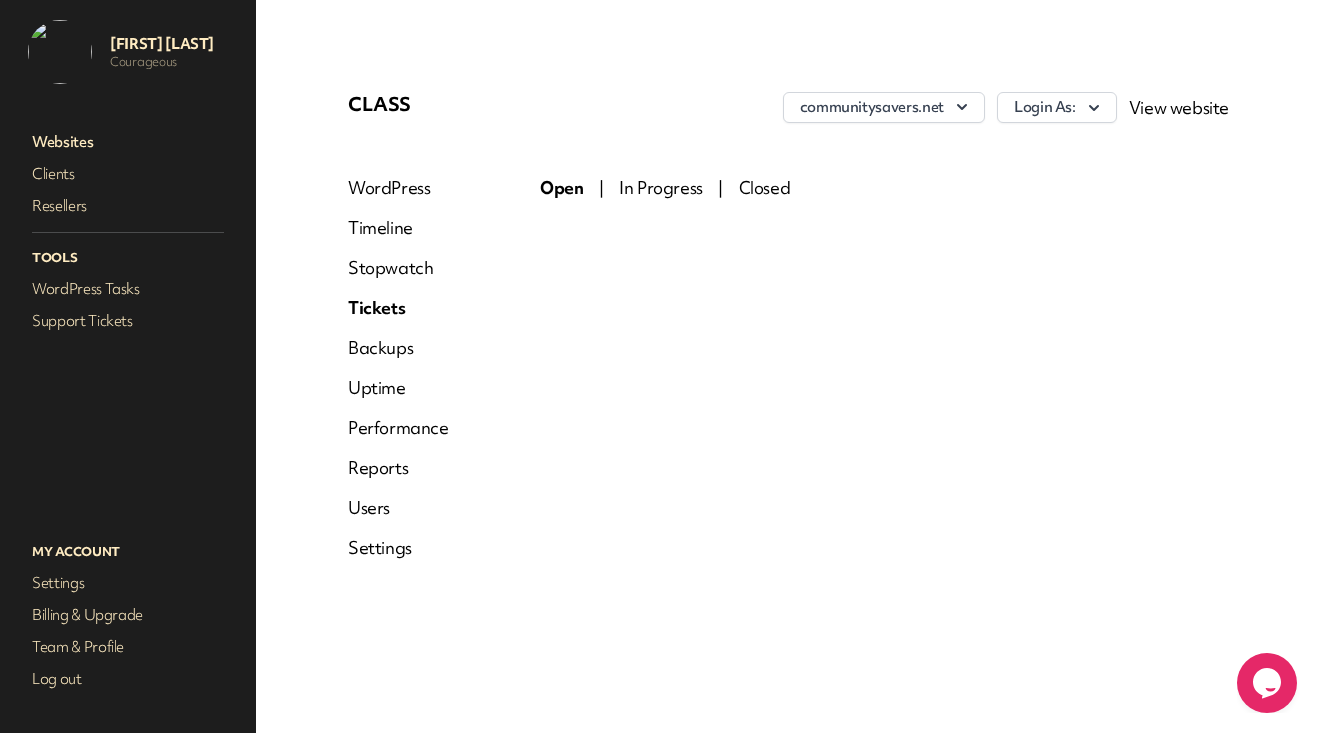 click on "Closed" at bounding box center [765, 187] 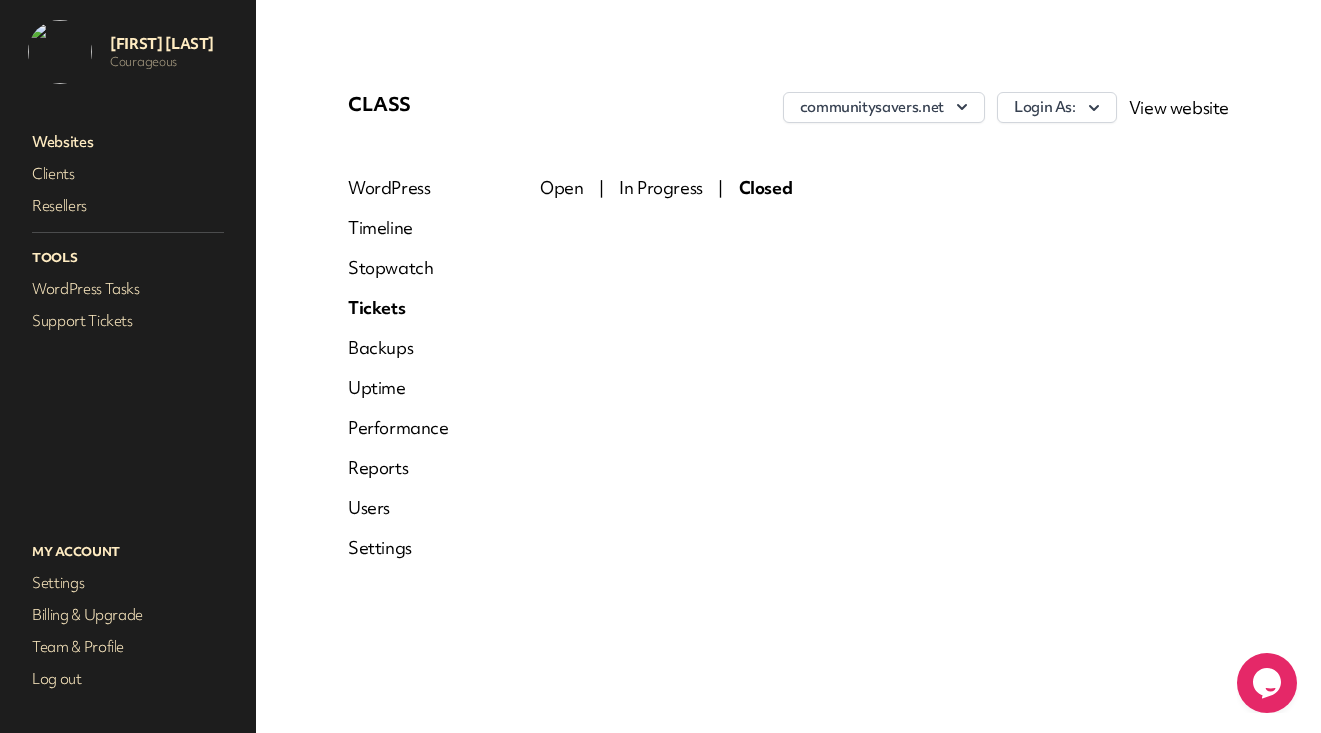 click on "In Progress" at bounding box center (661, 187) 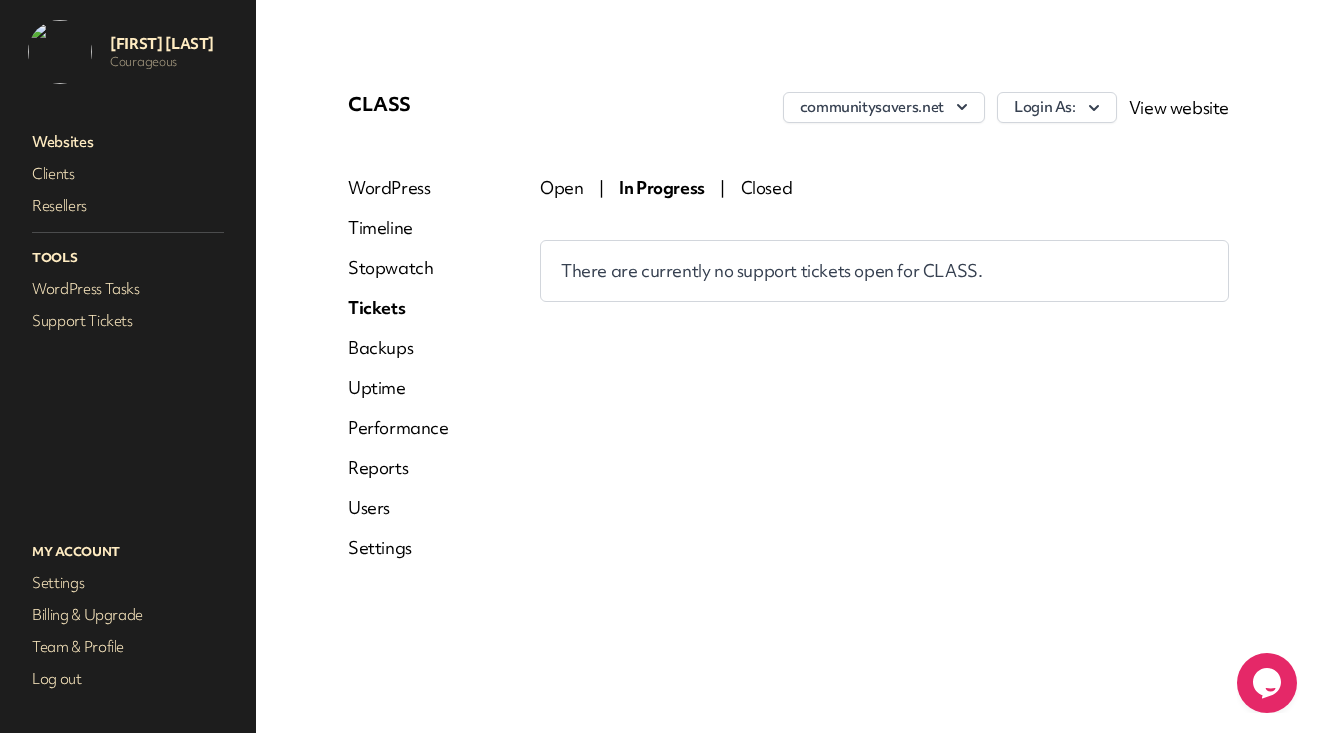 click on "There are currently no support tickets open for CLASS." at bounding box center [884, 257] 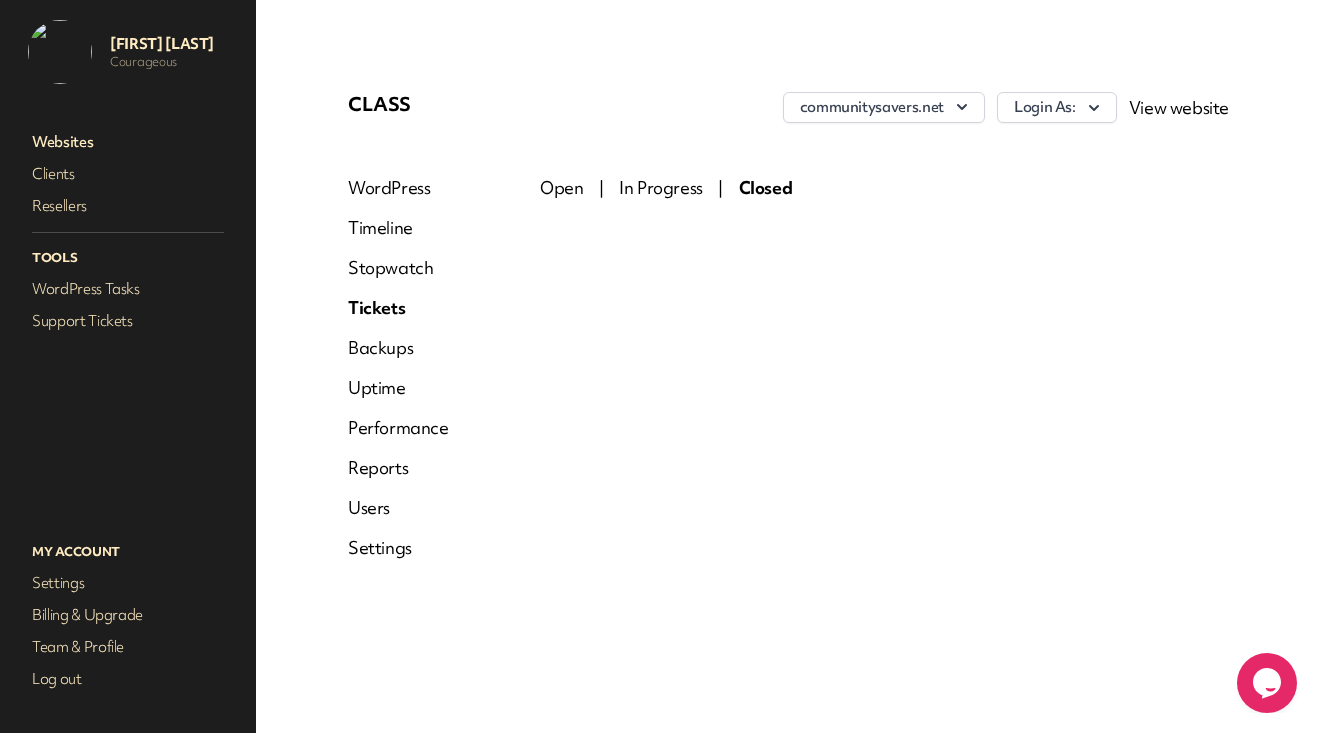 click on "Open" at bounding box center (561, 187) 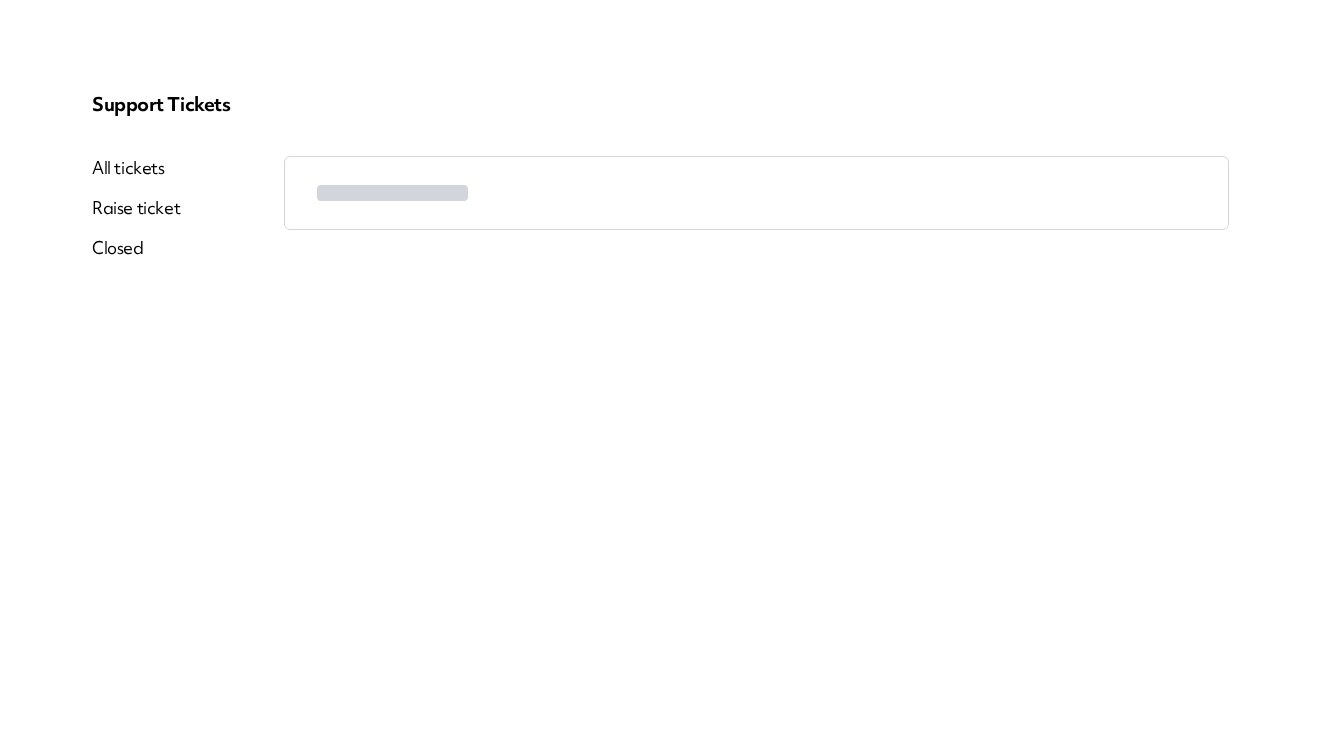 scroll, scrollTop: 0, scrollLeft: 0, axis: both 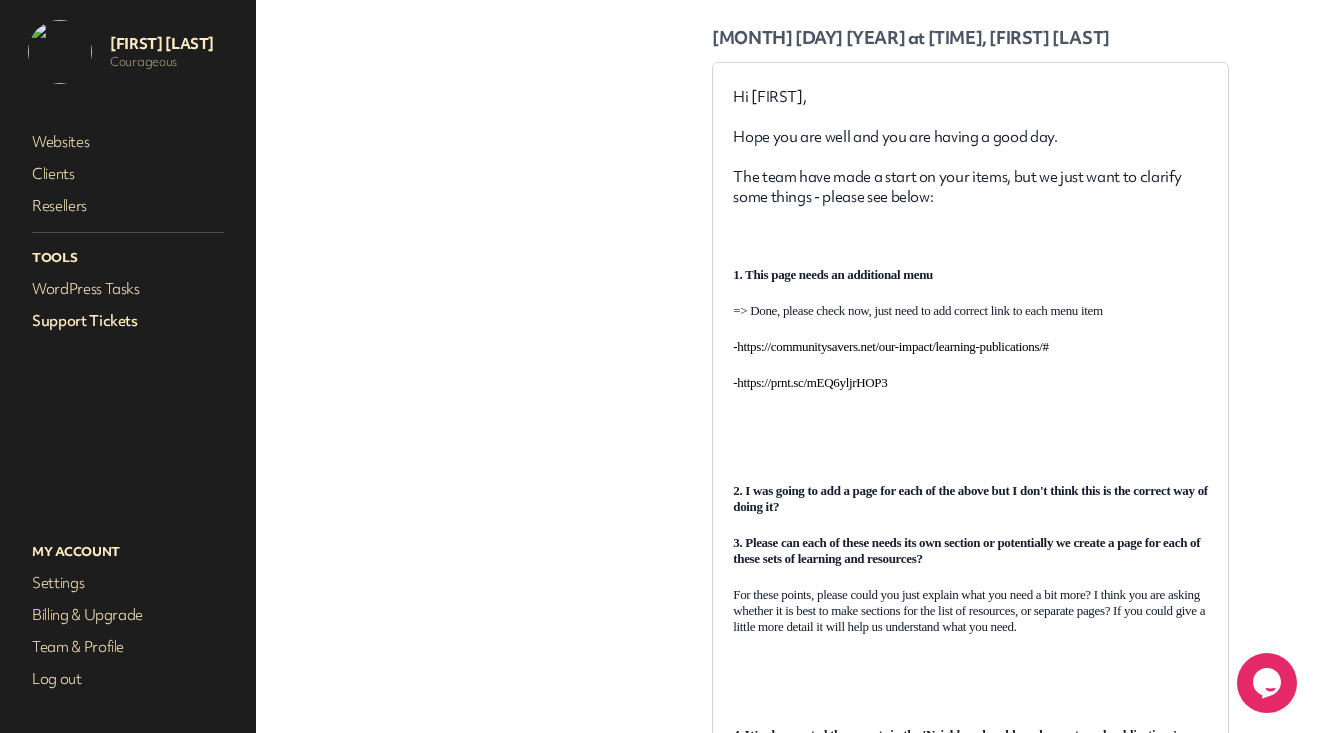 click on "https://prnt.sc/mEQ6yljrHOP3" at bounding box center (812, 382) 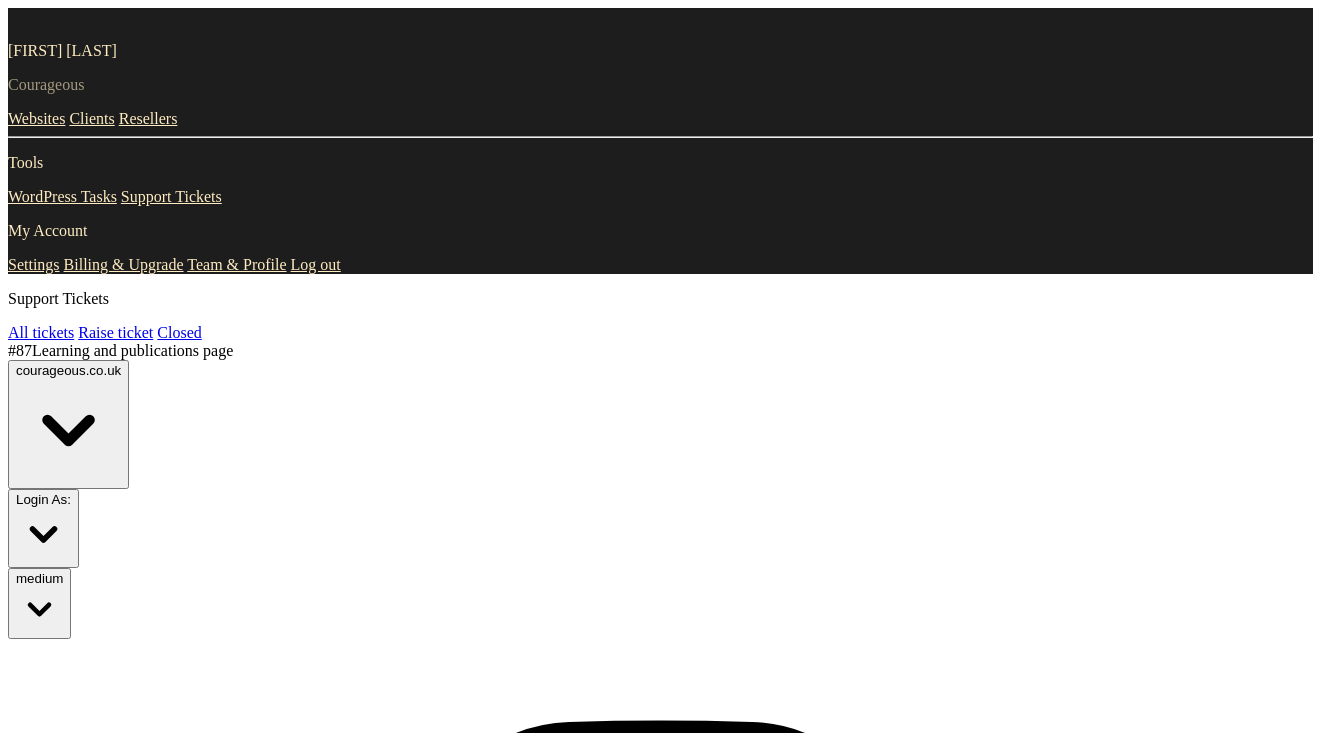 scroll, scrollTop: 0, scrollLeft: 0, axis: both 